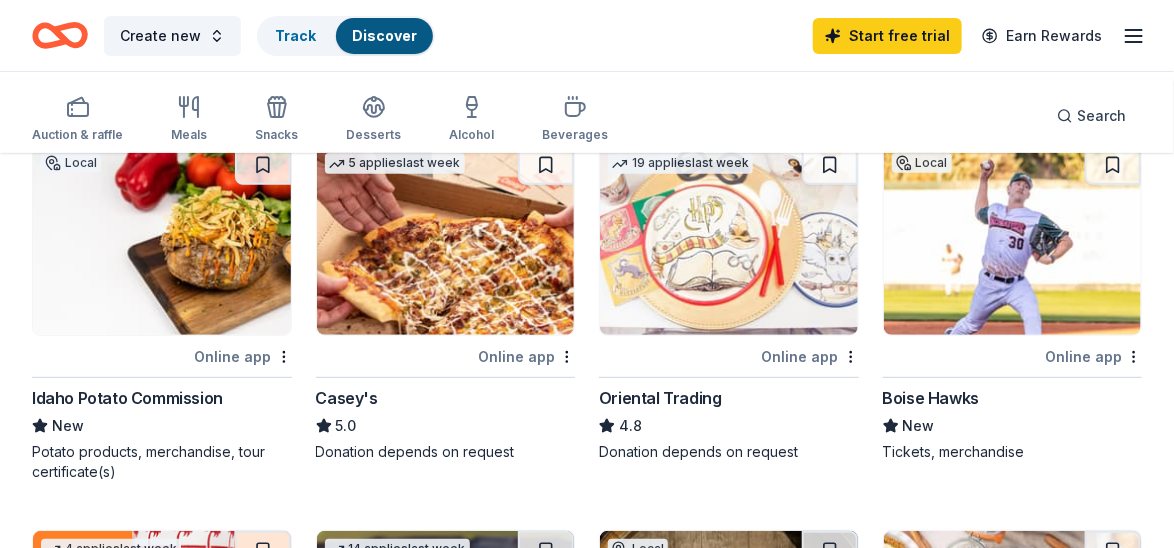 scroll, scrollTop: 705, scrollLeft: 0, axis: vertical 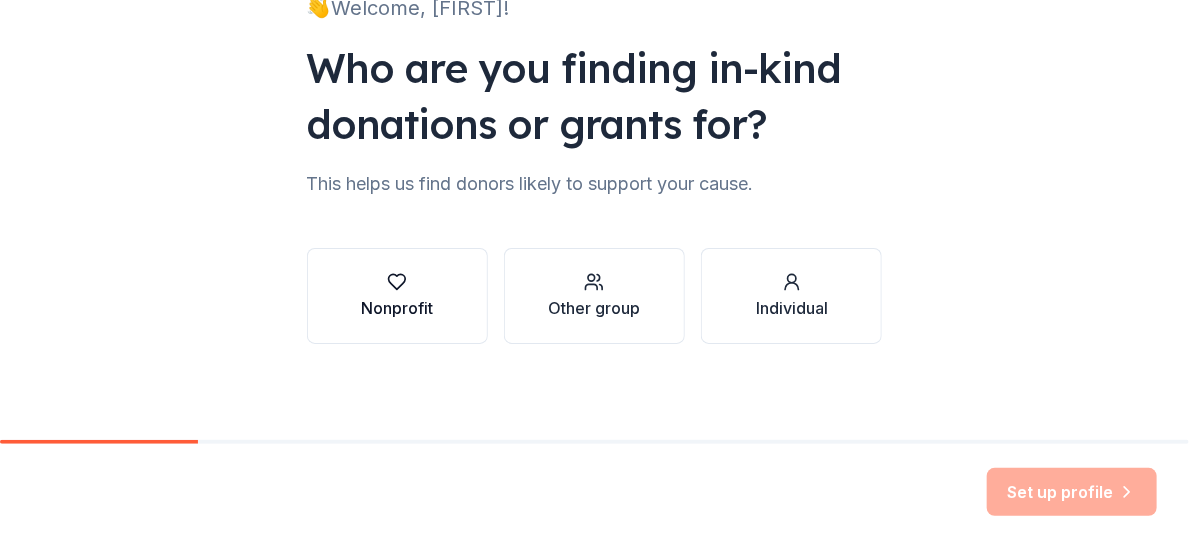 click on "Nonprofit" at bounding box center (397, 308) 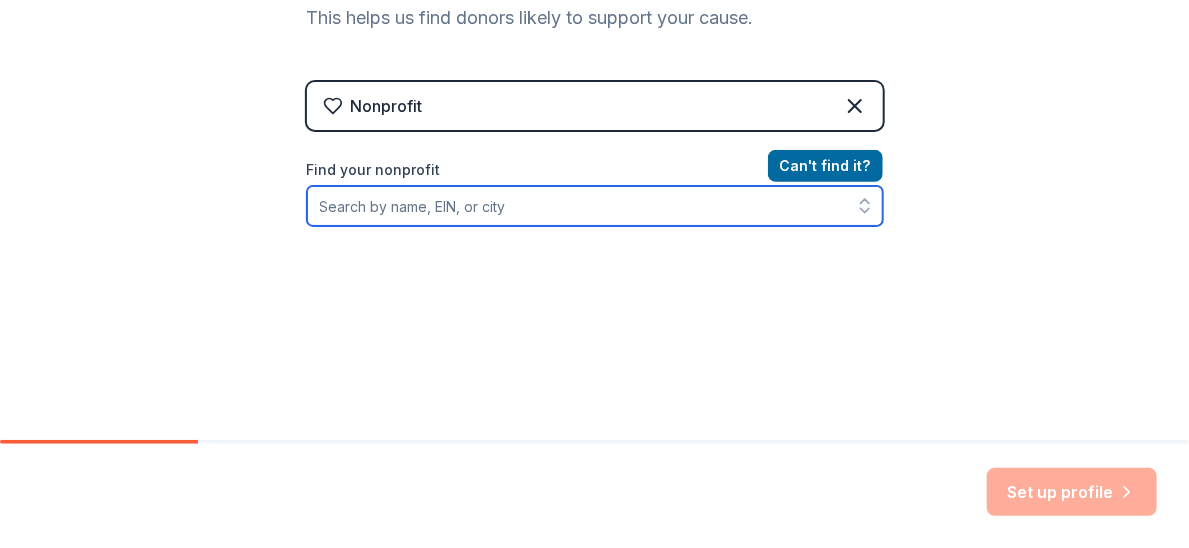 click on "Find your nonprofit" at bounding box center [595, 206] 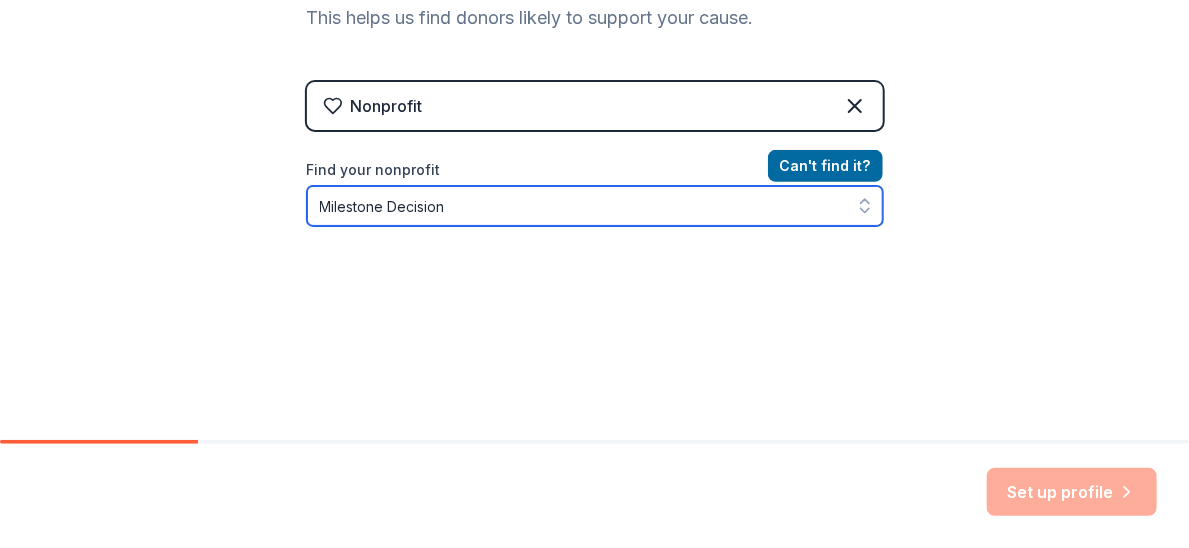 type on "Milestone Decisions" 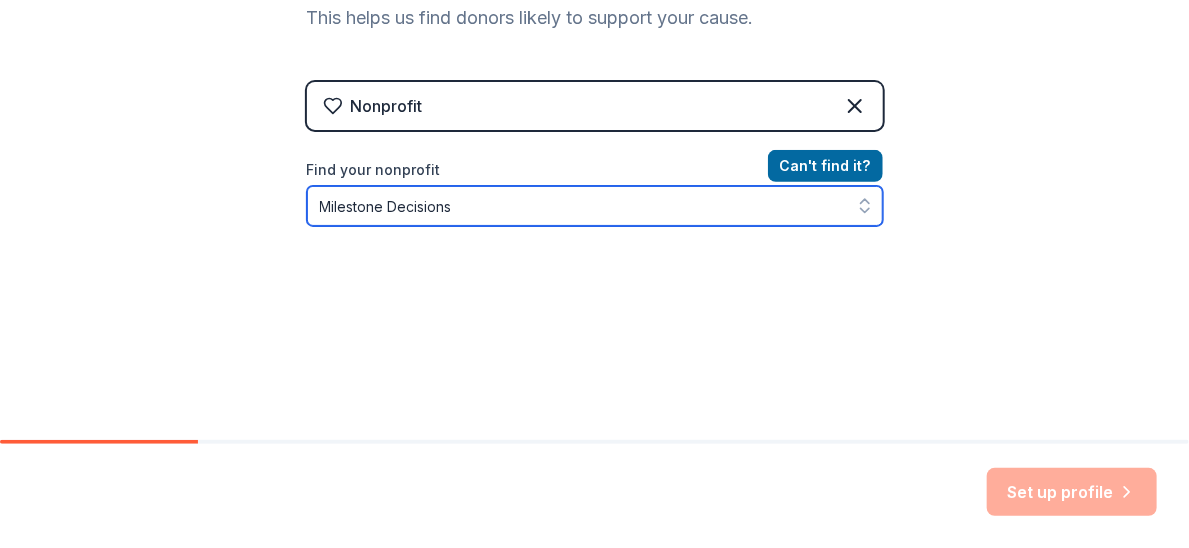 scroll, scrollTop: 393, scrollLeft: 0, axis: vertical 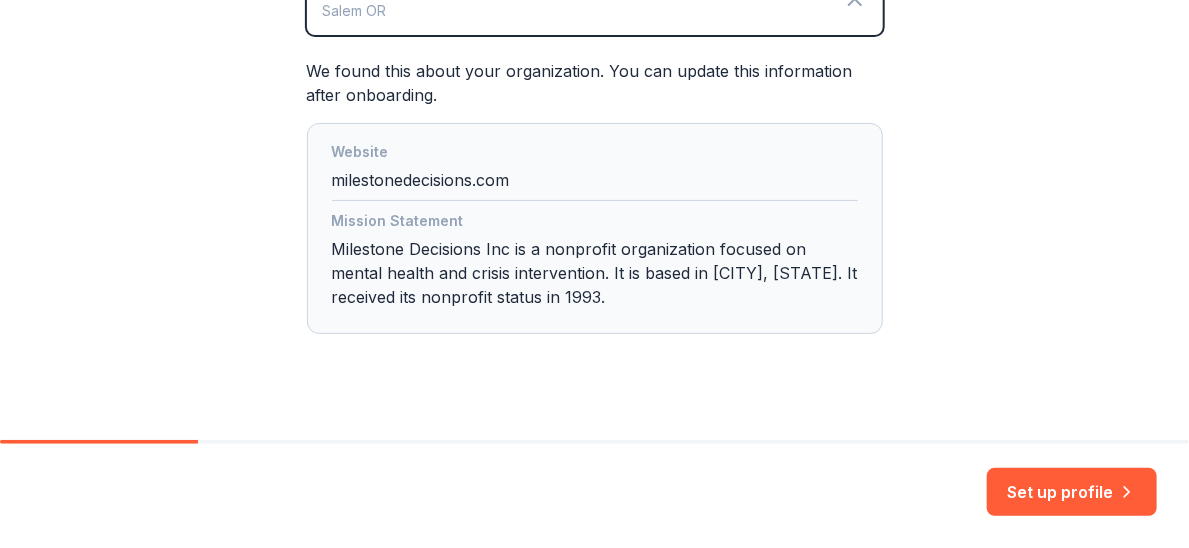 click 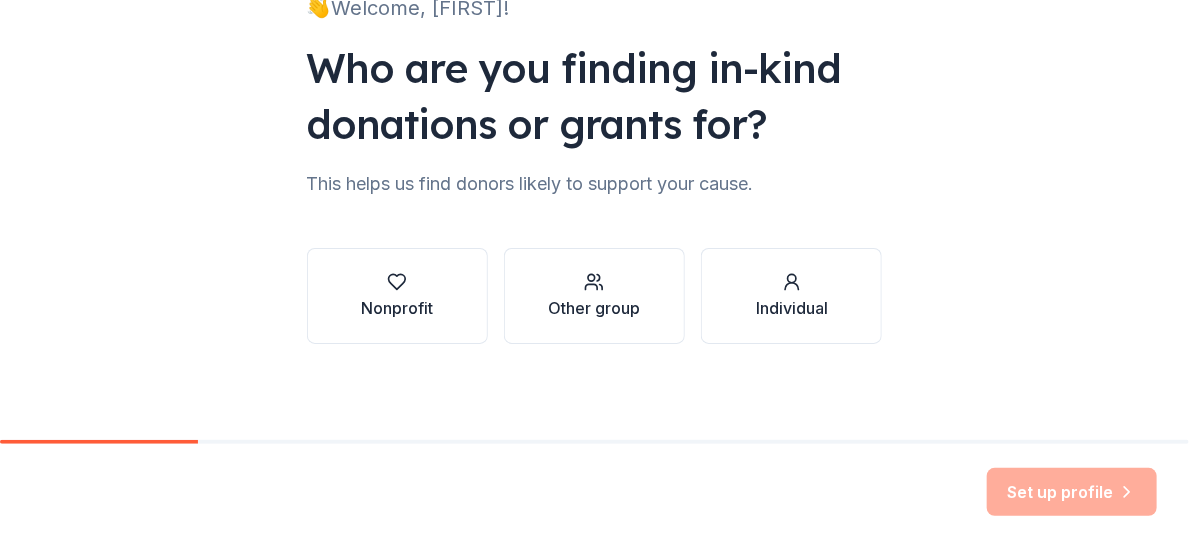 scroll, scrollTop: 333, scrollLeft: 0, axis: vertical 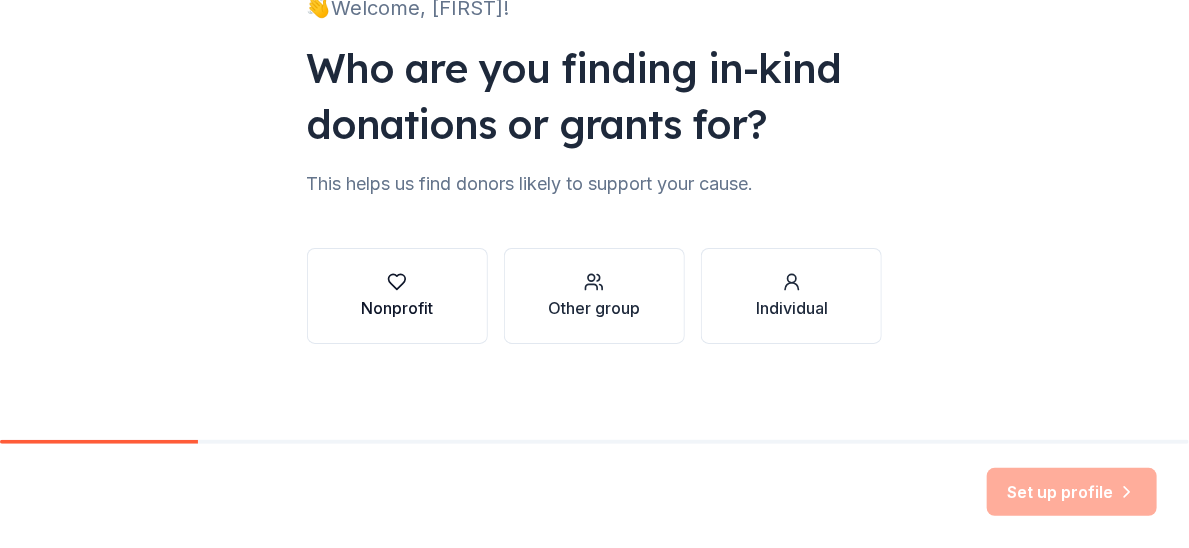 click at bounding box center (397, 282) 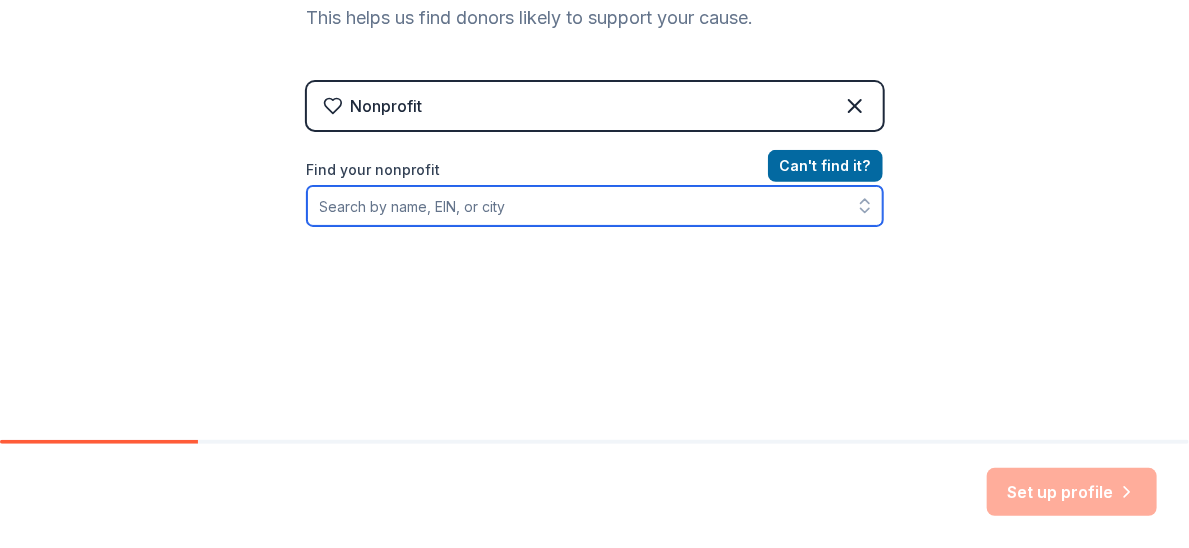 click on "Find your nonprofit" at bounding box center [595, 206] 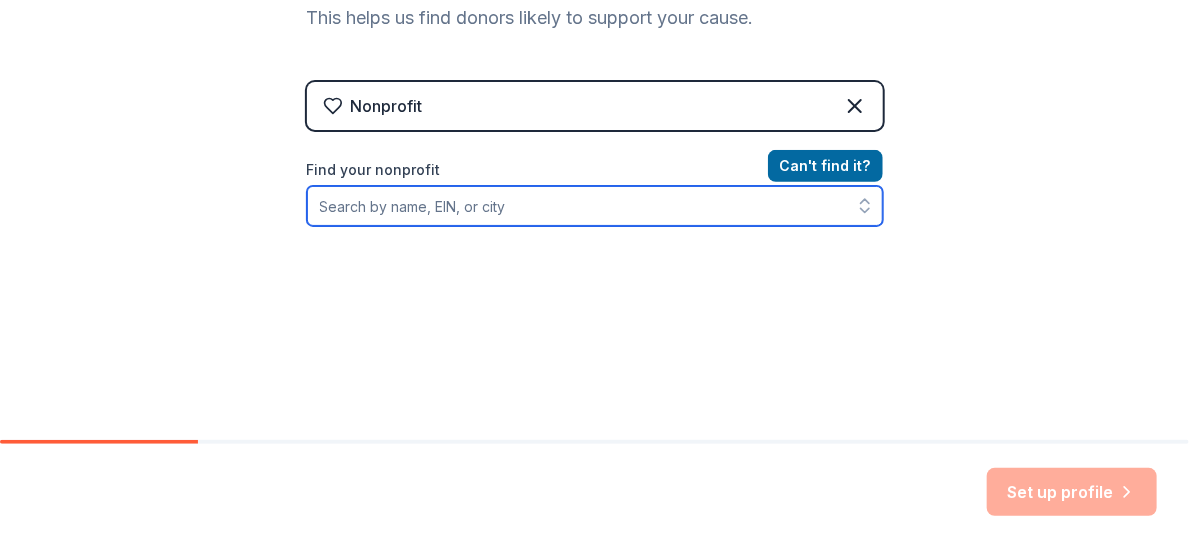 paste on "[PHONE]" 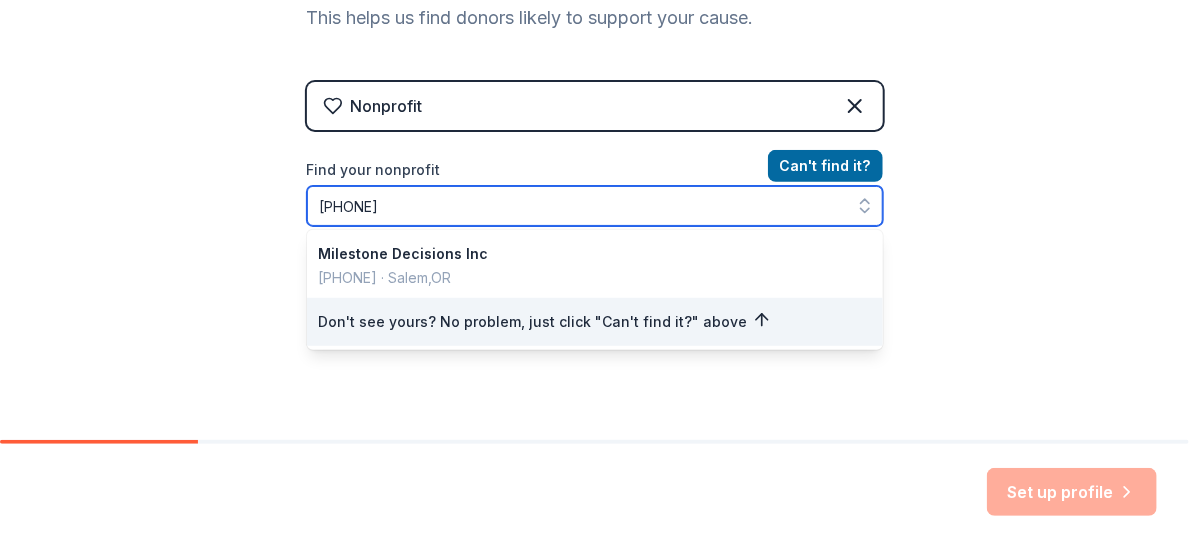scroll, scrollTop: 423, scrollLeft: 0, axis: vertical 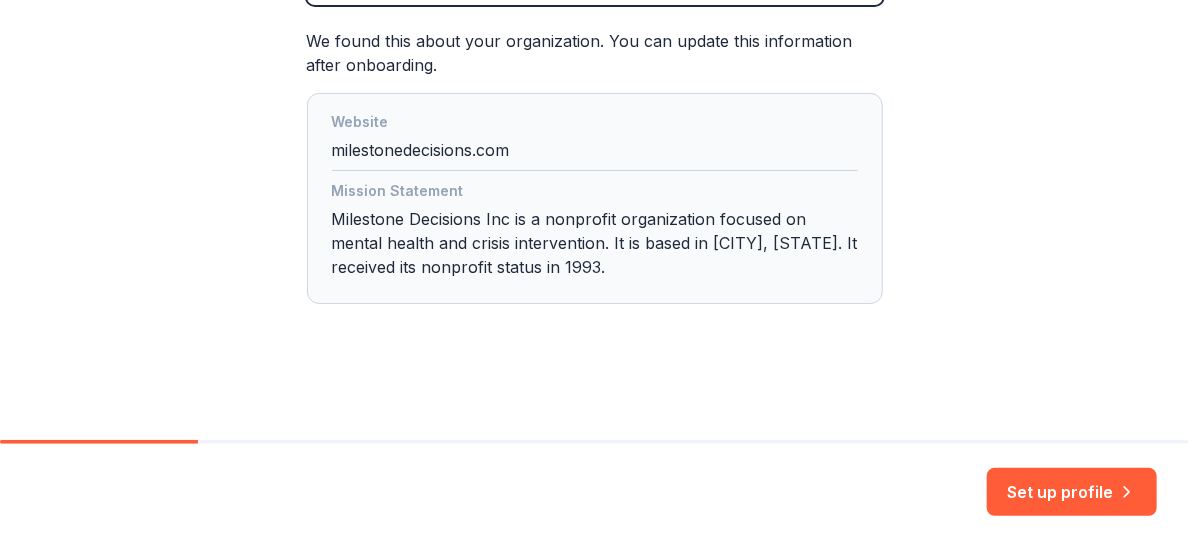 click on "Mission Statement Milestone Decisions Inc is a nonprofit organization focused on mental health and crisis intervention. It is based in [CITY], [STATE]. It received its nonprofit status in [YEAR]." at bounding box center (595, 233) 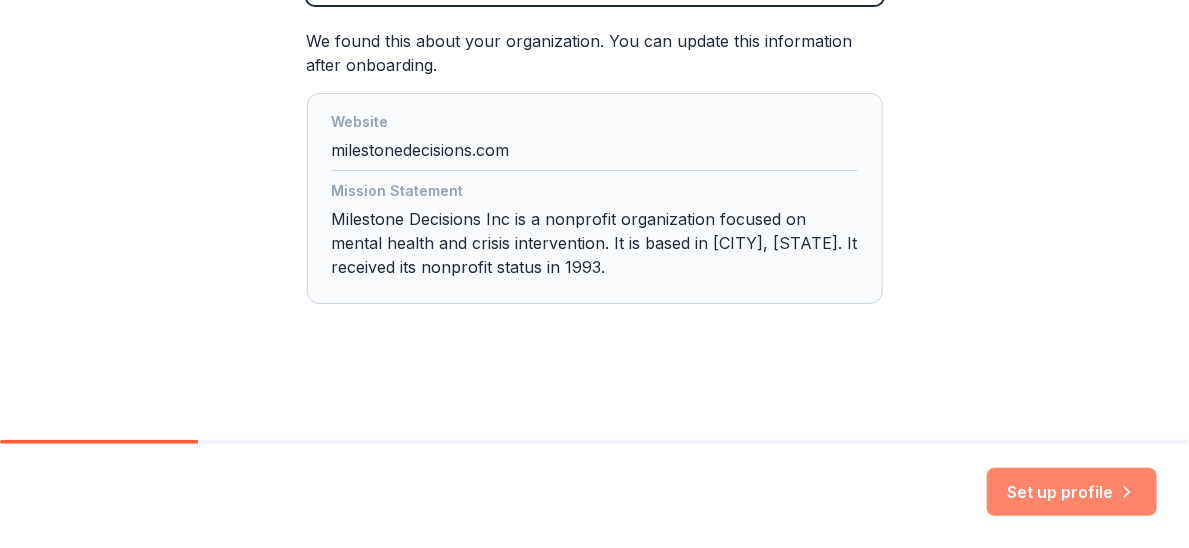 click on "Set up profile" at bounding box center (1072, 492) 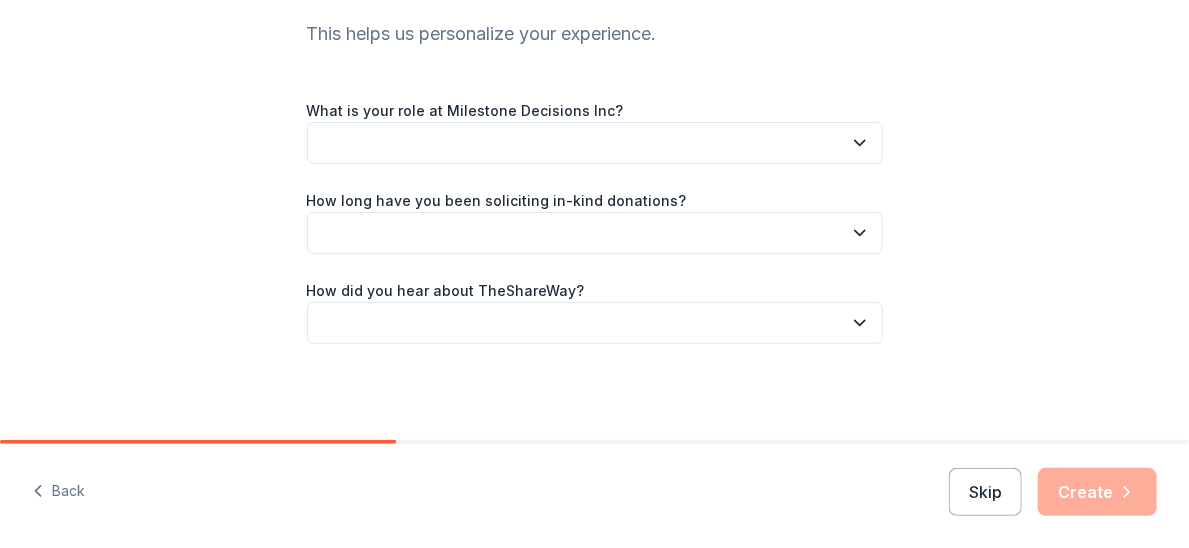 scroll, scrollTop: 236, scrollLeft: 0, axis: vertical 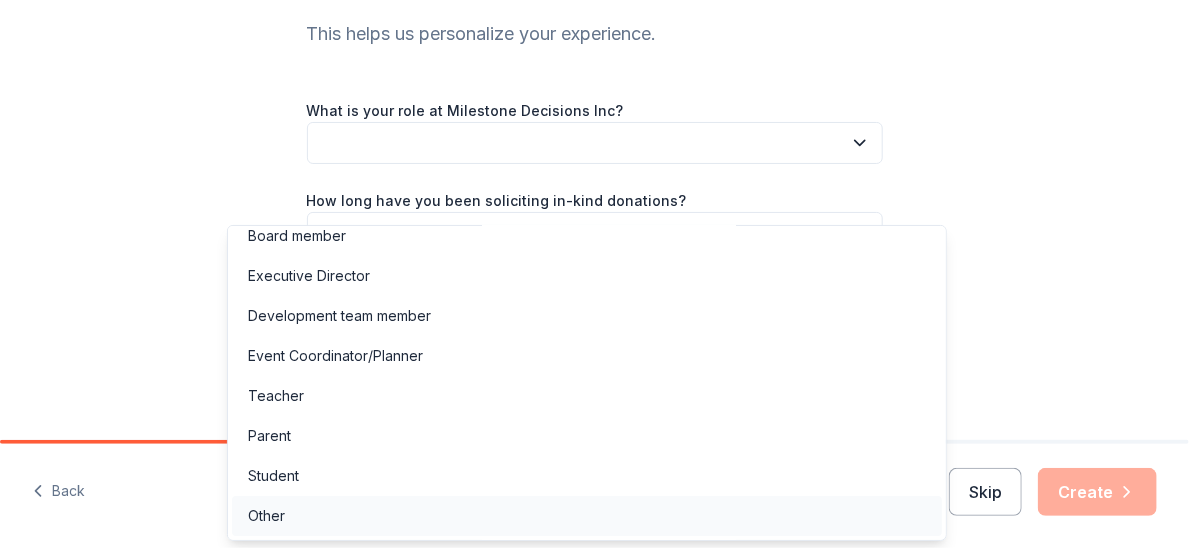 click on "Other" at bounding box center (266, 516) 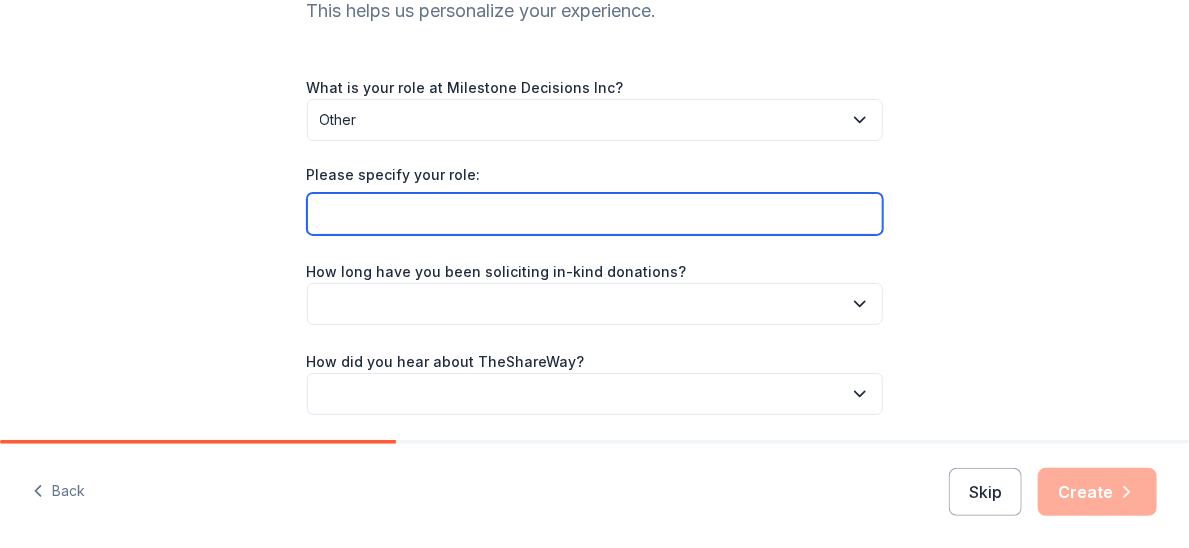 click on "Please specify your role:" at bounding box center (595, 214) 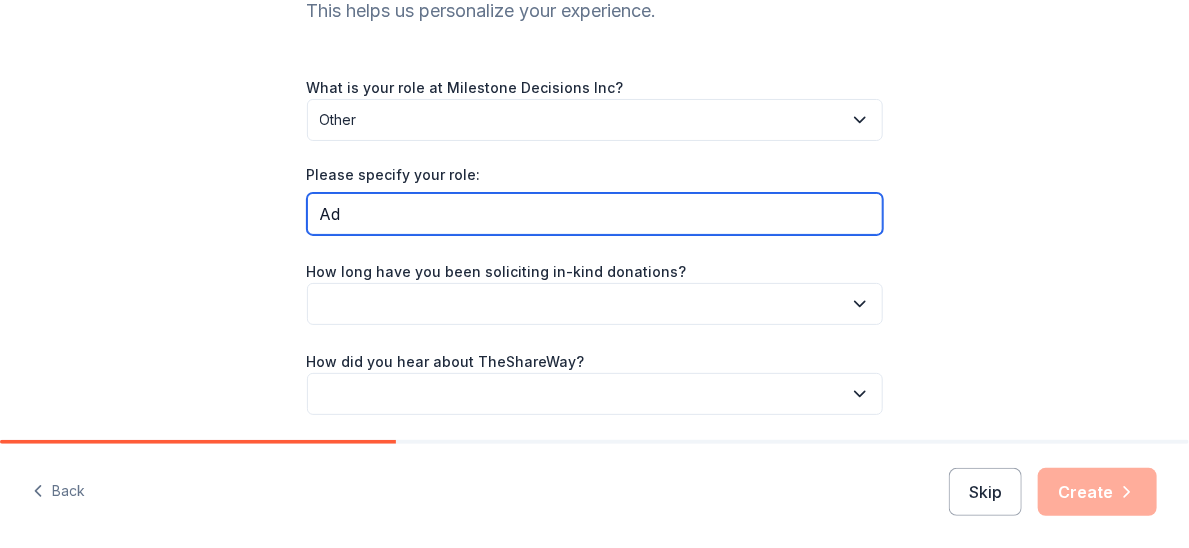 type on "A" 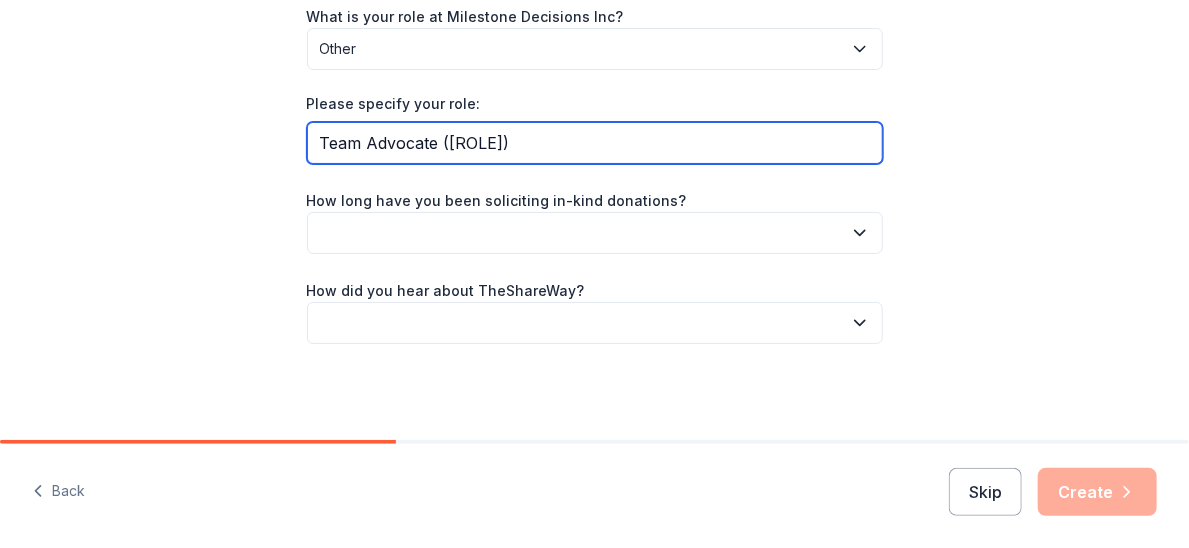 scroll, scrollTop: 403, scrollLeft: 0, axis: vertical 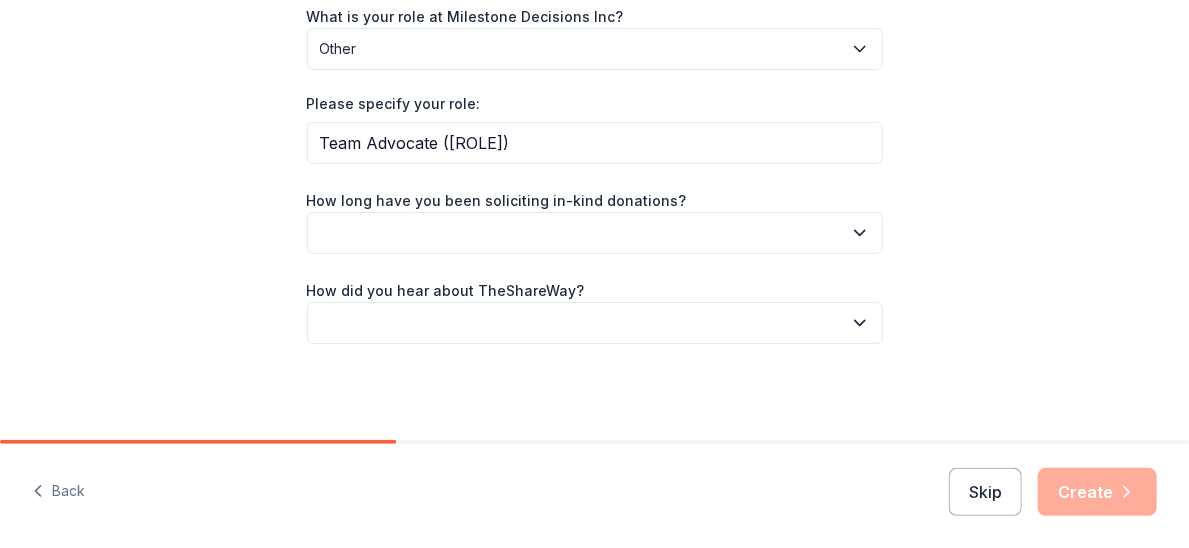 click at bounding box center [595, 233] 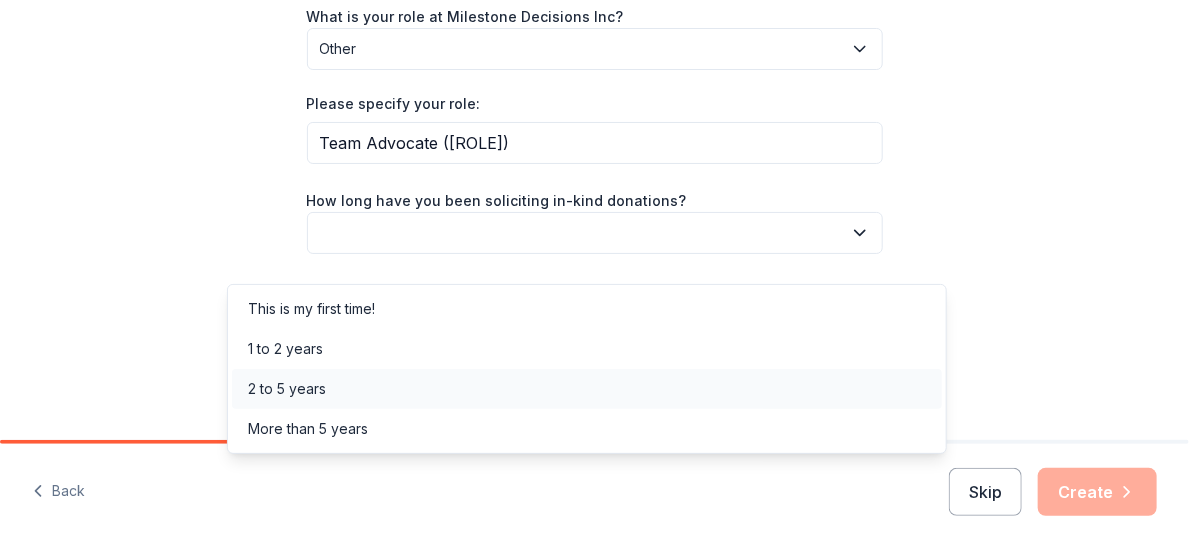 click on "2 to 5 years" at bounding box center (287, 389) 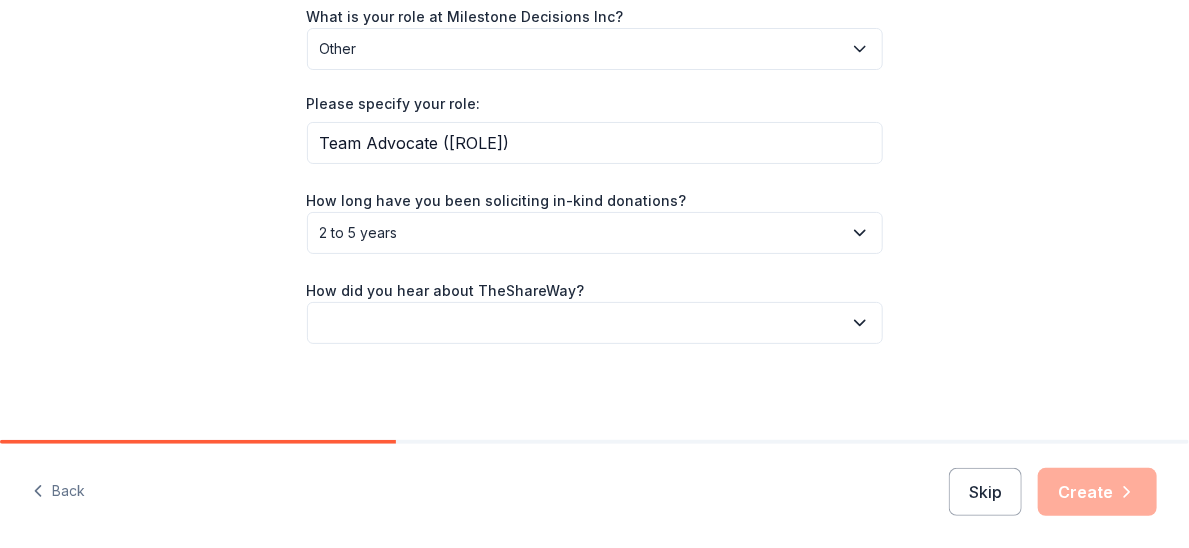 scroll, scrollTop: 498, scrollLeft: 0, axis: vertical 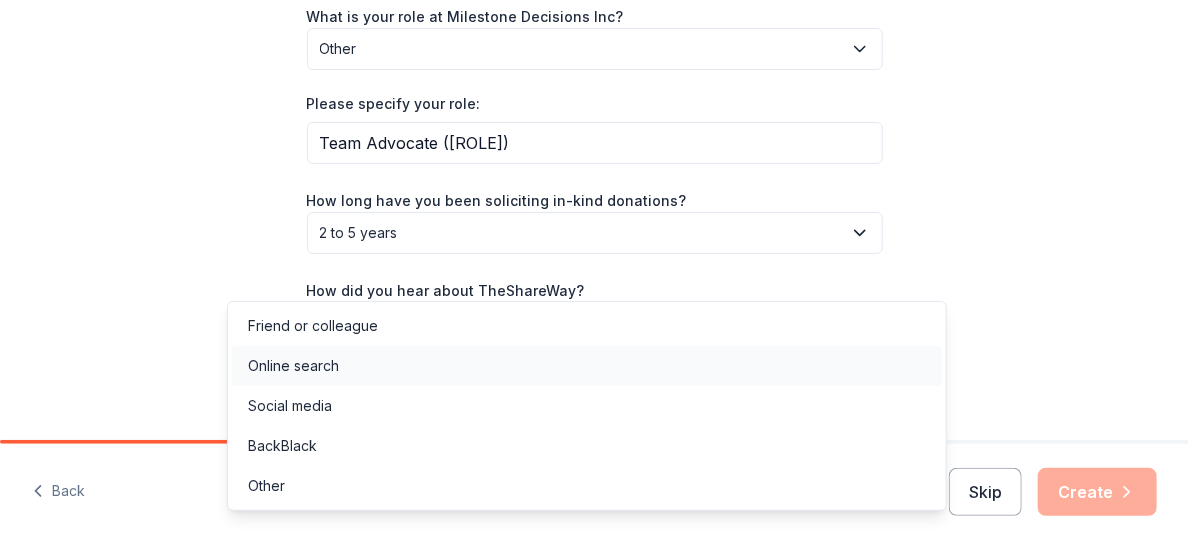 click on "Online search" at bounding box center (587, 366) 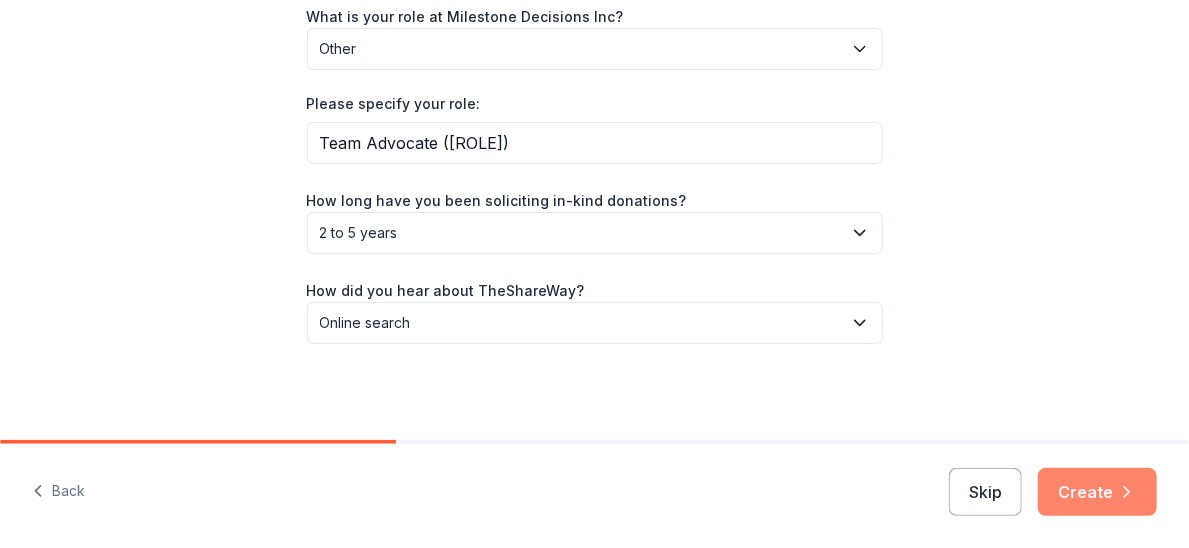 click on "Create" at bounding box center [1097, 492] 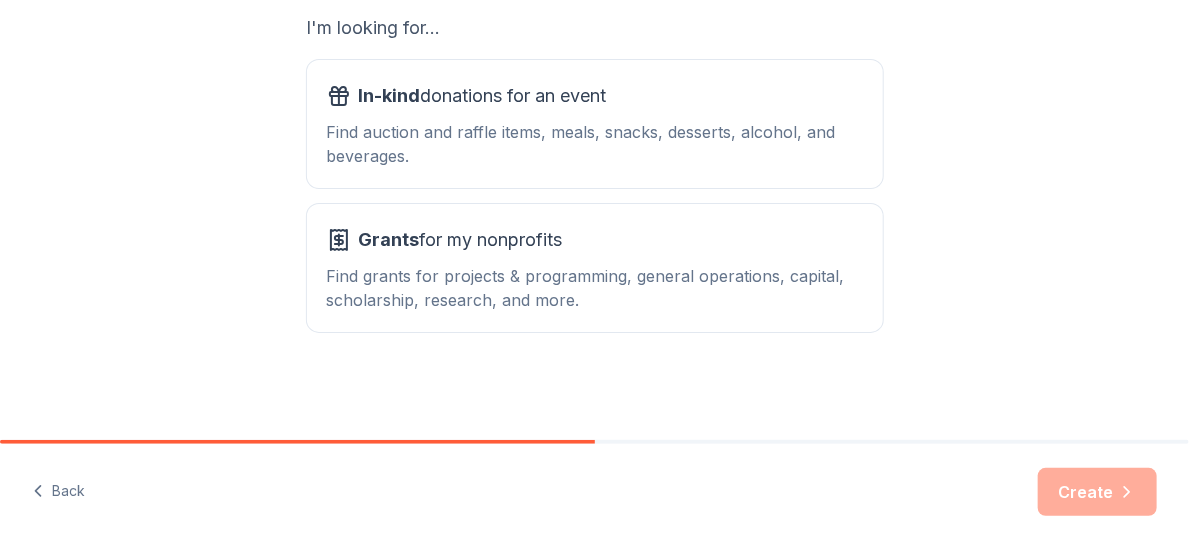 scroll, scrollTop: 526, scrollLeft: 0, axis: vertical 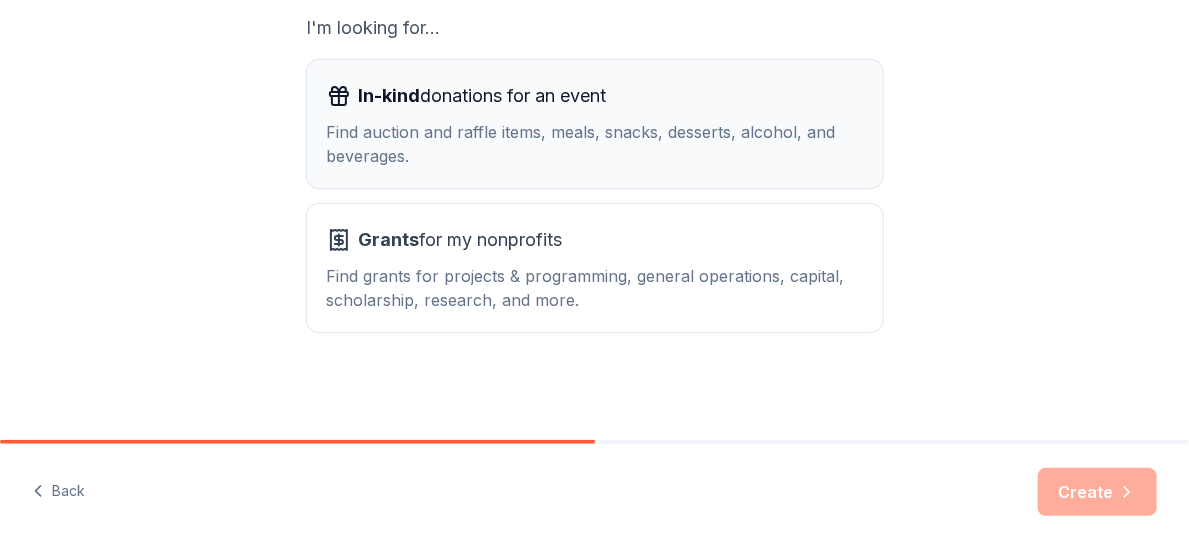 click on "Find auction and raffle items, meals, snacks, desserts, alcohol, and beverages." at bounding box center (595, 144) 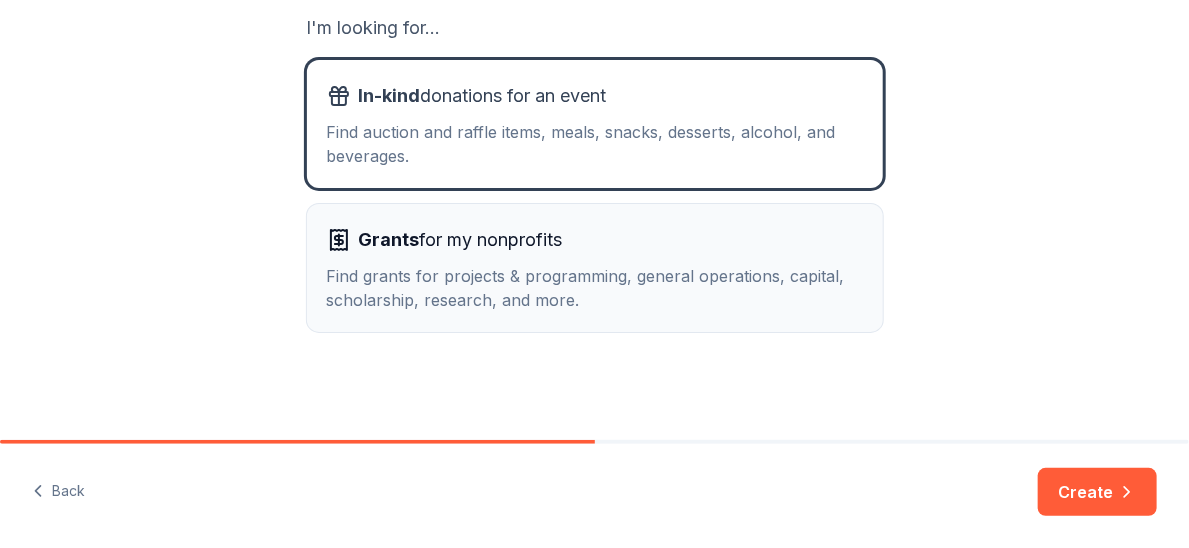 click on "Find grants for projects & programming, general operations, capital, scholarship, research, and more." at bounding box center [595, 288] 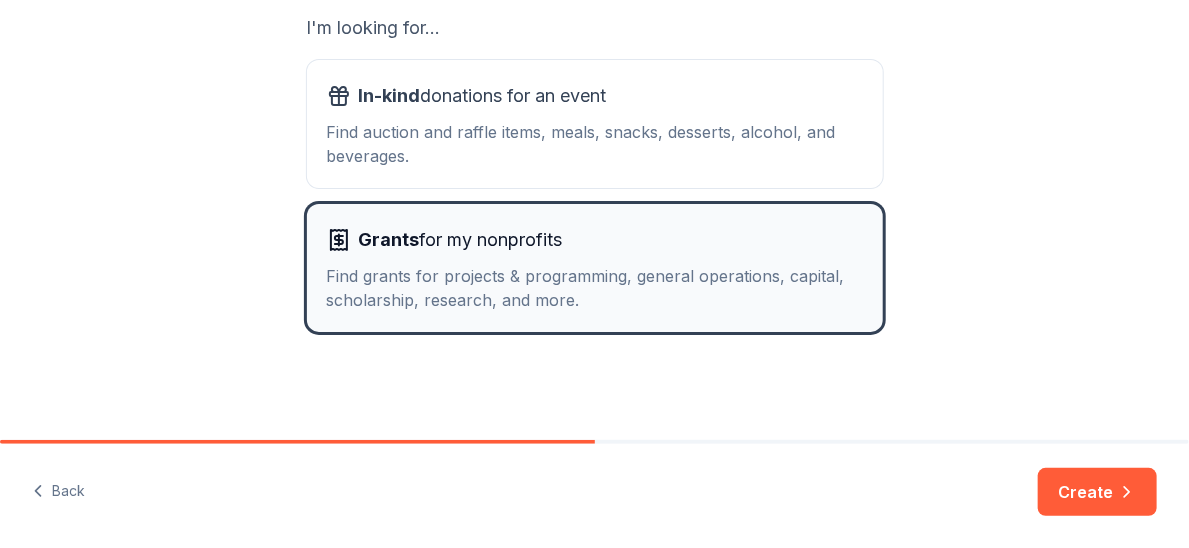 scroll, scrollTop: 381, scrollLeft: 0, axis: vertical 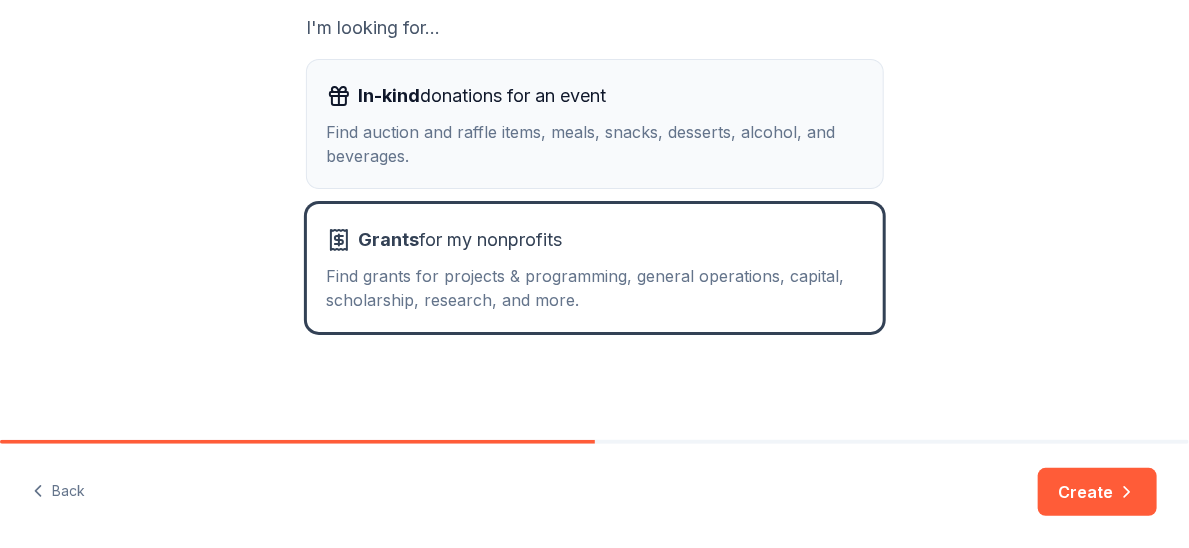 click on "Find auction and raffle items, meals, snacks, desserts, alcohol, and beverages." at bounding box center (595, 144) 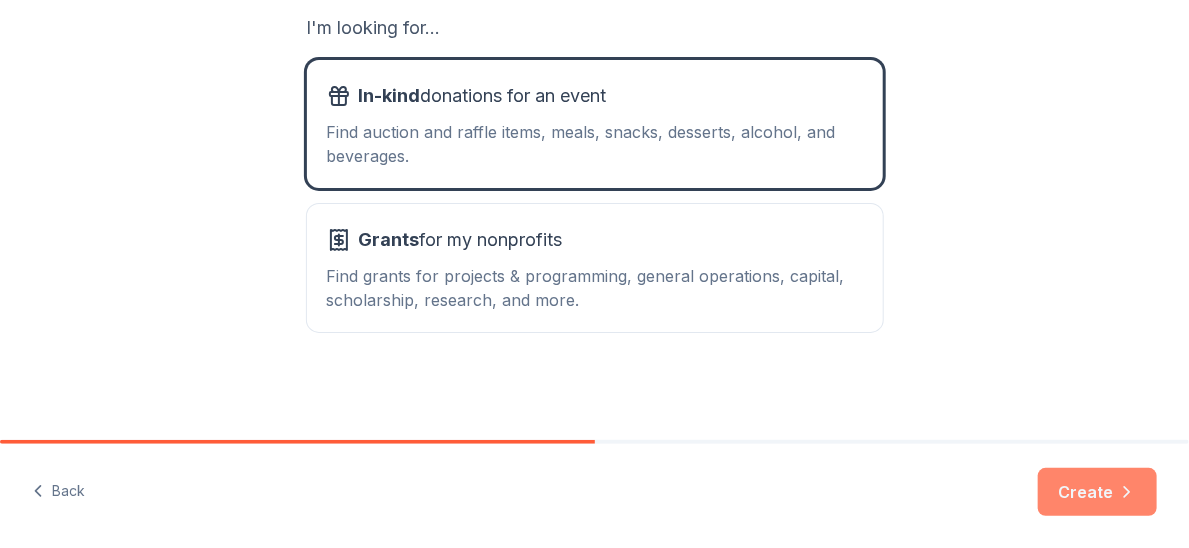 click on "Create" at bounding box center (1097, 492) 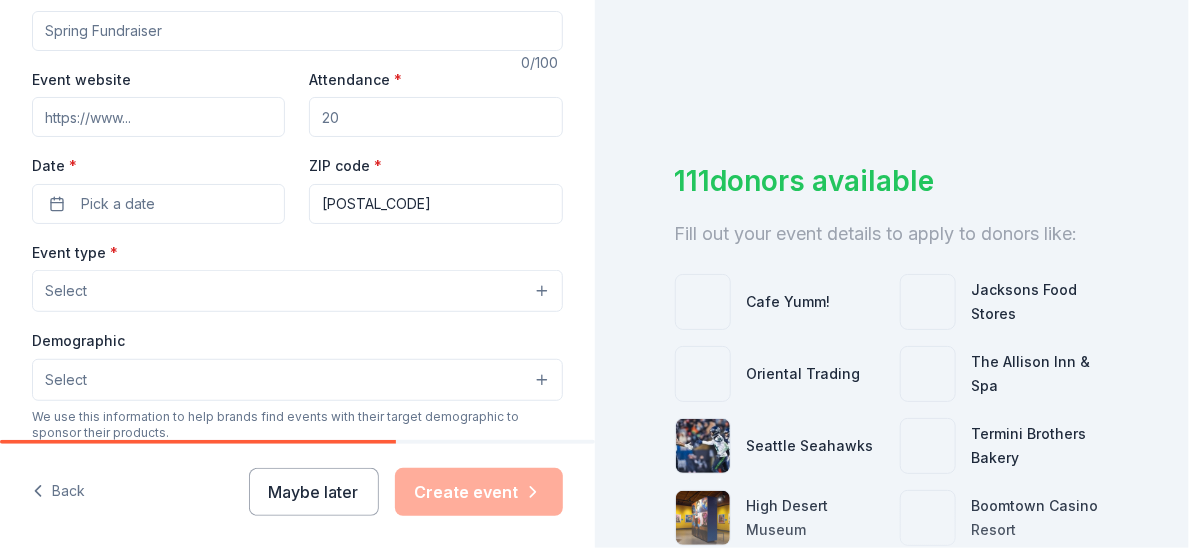 scroll, scrollTop: 342, scrollLeft: 0, axis: vertical 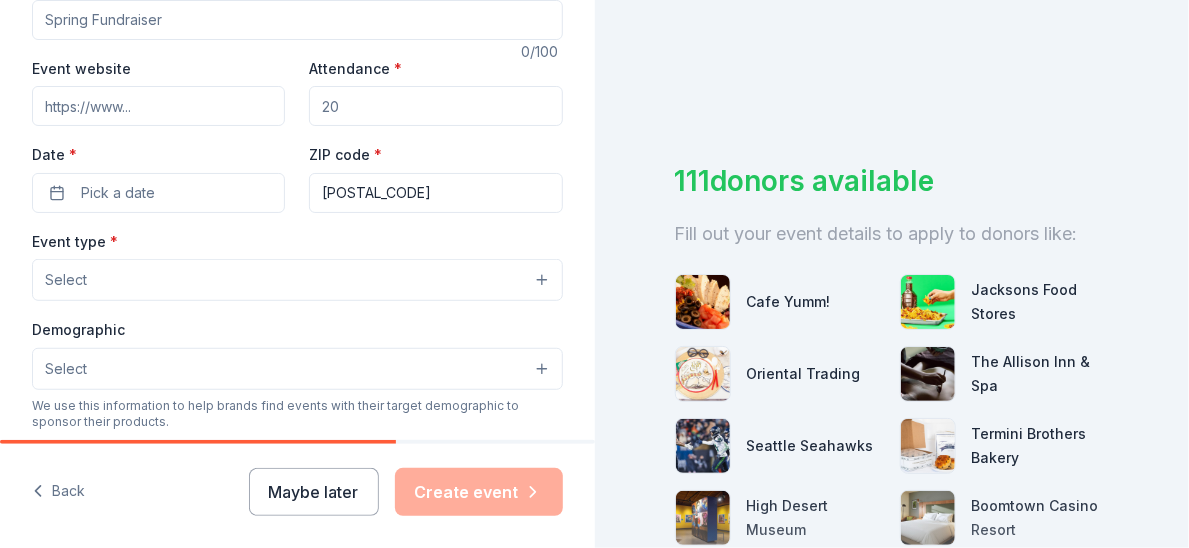 click on "Event name *" at bounding box center (297, 20) 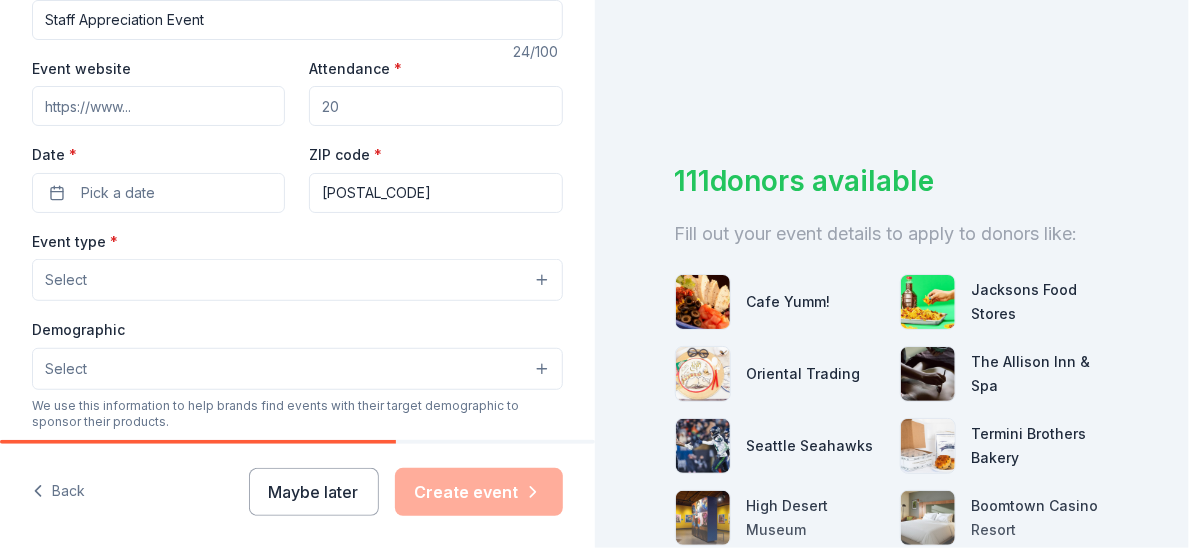 type on "Staff Appreciation Event" 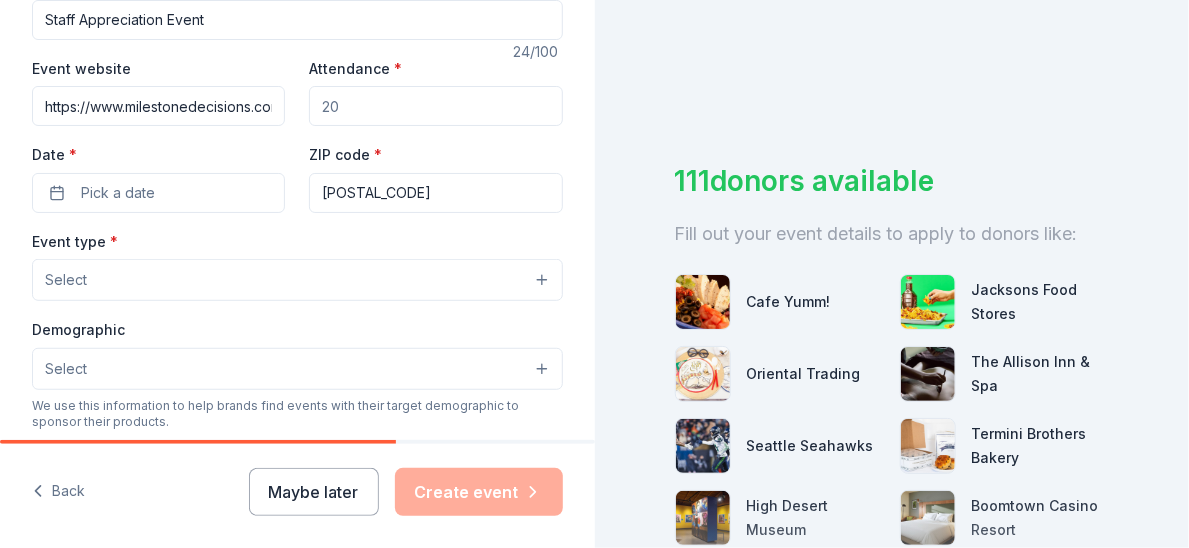 click on "Attendance *" at bounding box center [435, 106] 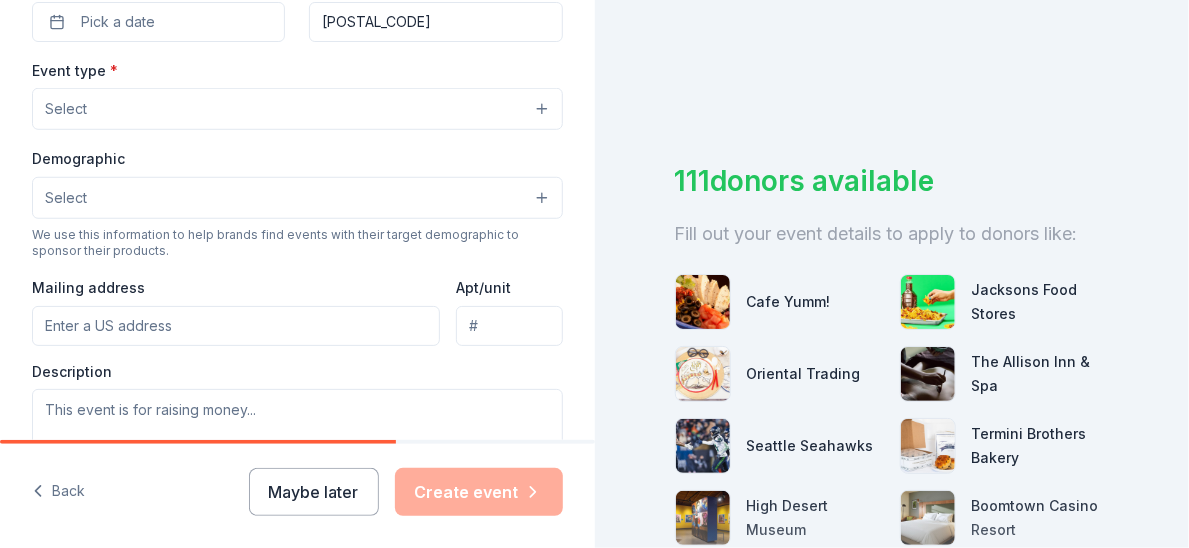 scroll, scrollTop: 514, scrollLeft: 0, axis: vertical 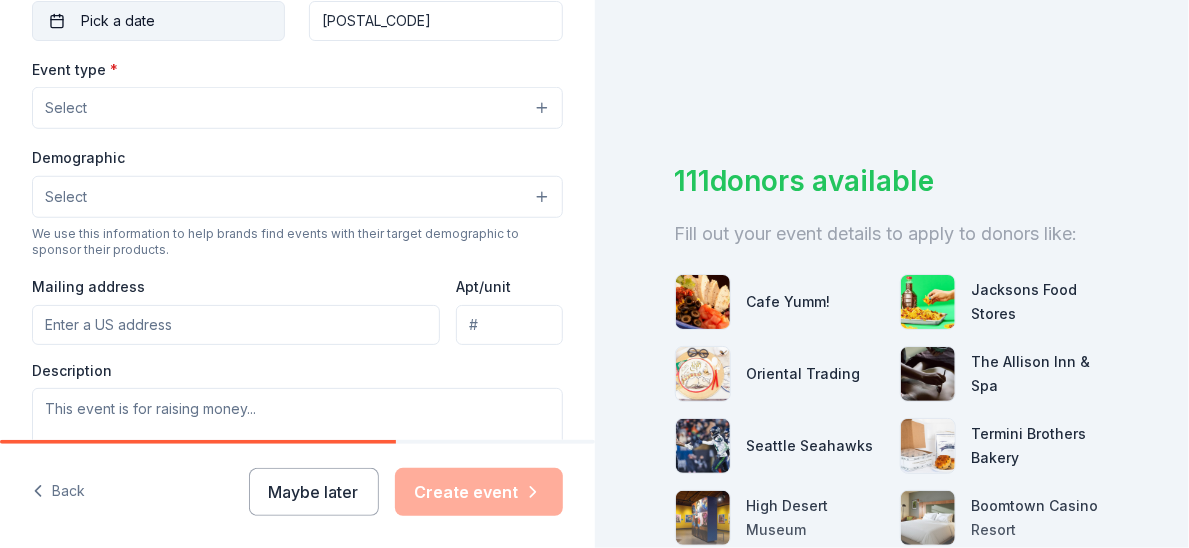 type on "50" 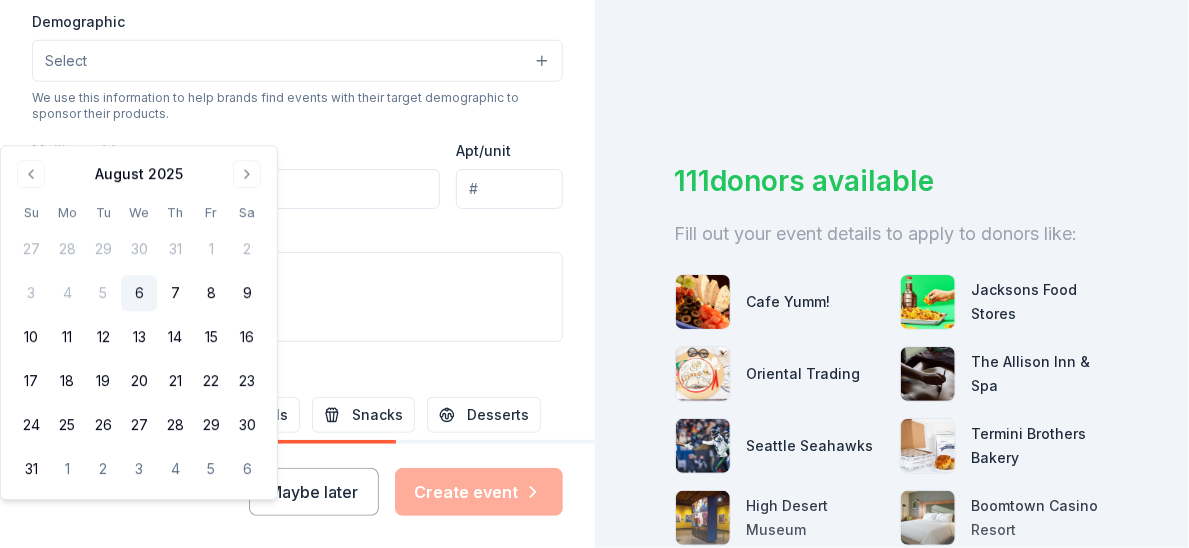 scroll, scrollTop: 653, scrollLeft: 0, axis: vertical 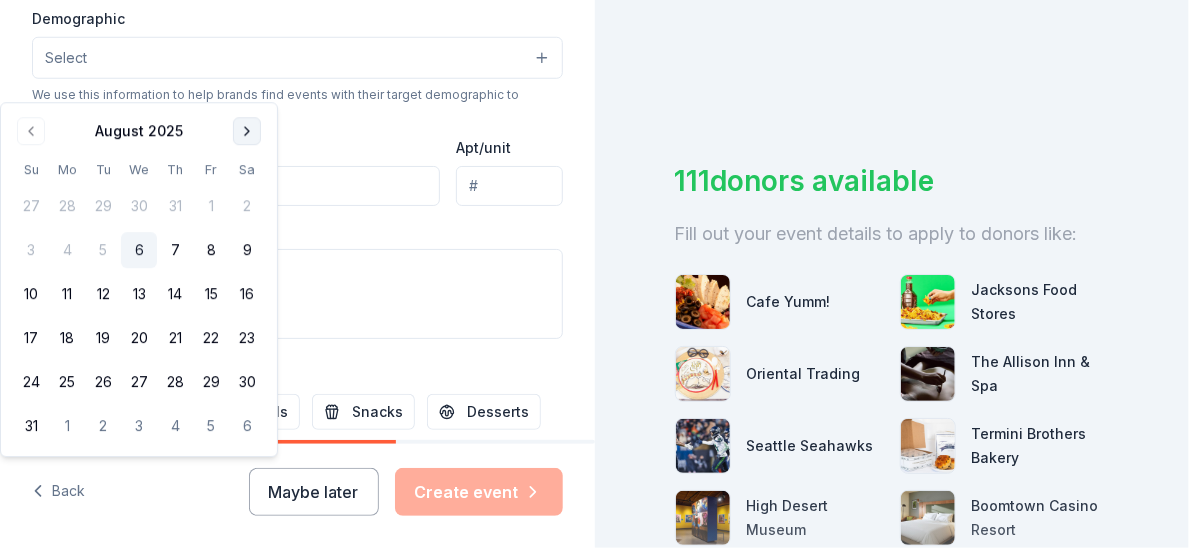 click at bounding box center [247, 131] 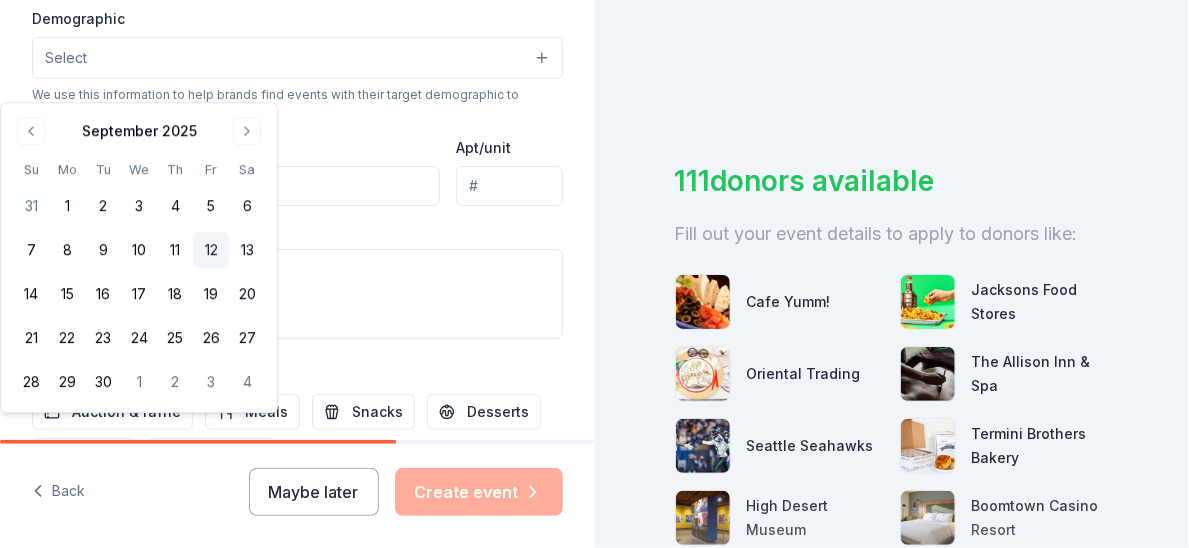 click on "12" at bounding box center (211, 250) 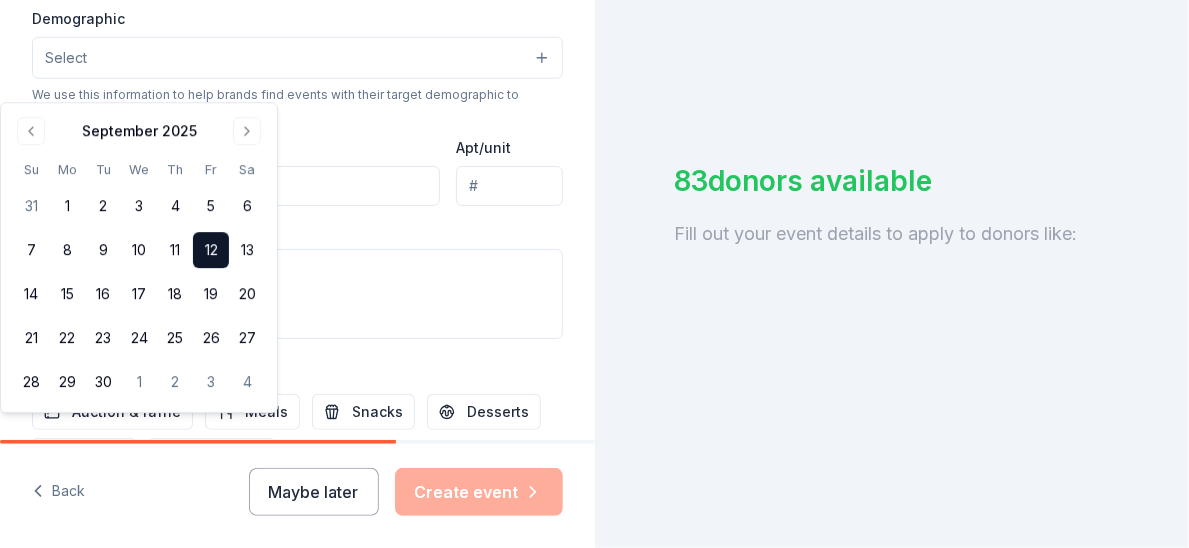 click on "[POSTAL_CODE]" at bounding box center [435, -118] 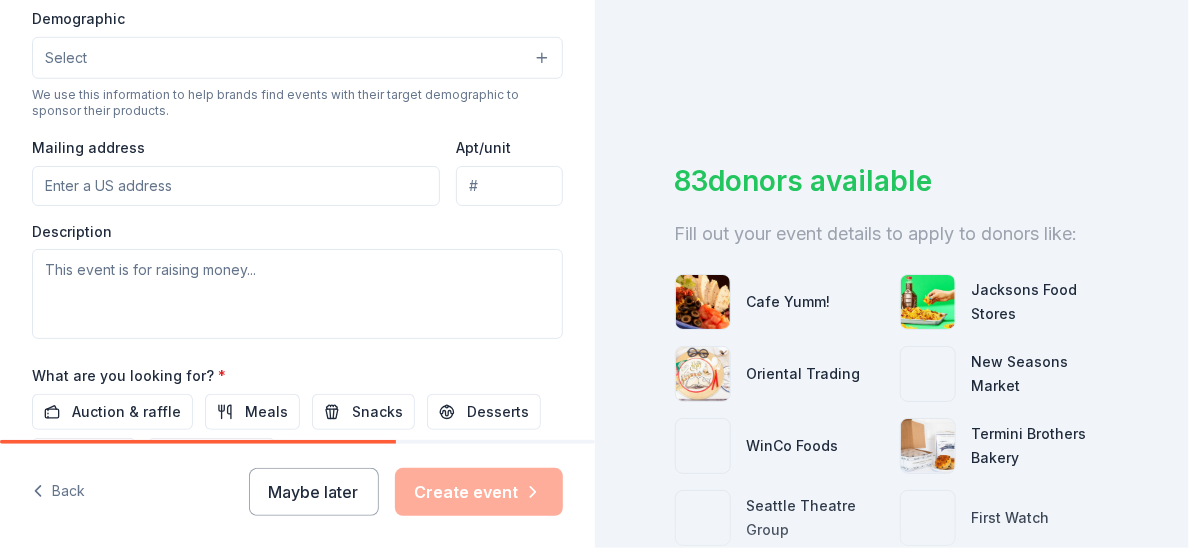 type on "[POSTAL_CODE]" 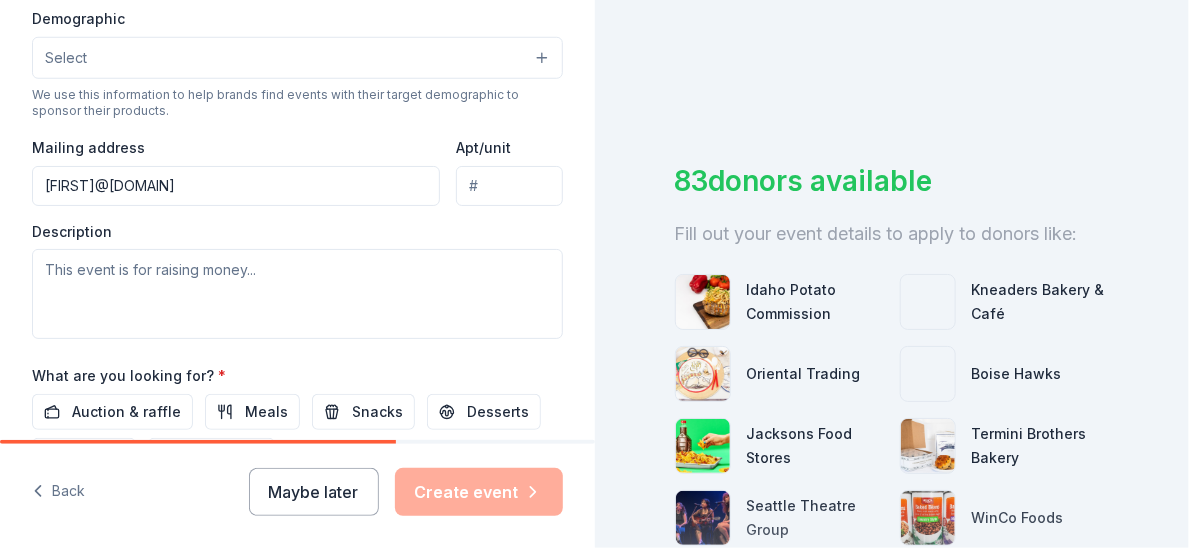 click on "Select" at bounding box center (297, -31) 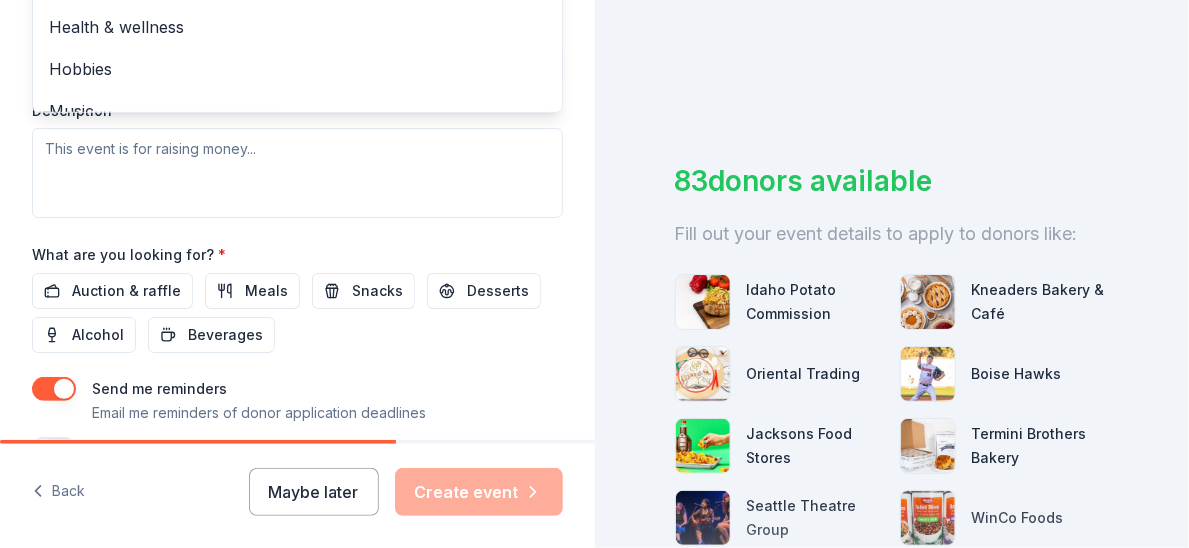 scroll, scrollTop: 777, scrollLeft: 0, axis: vertical 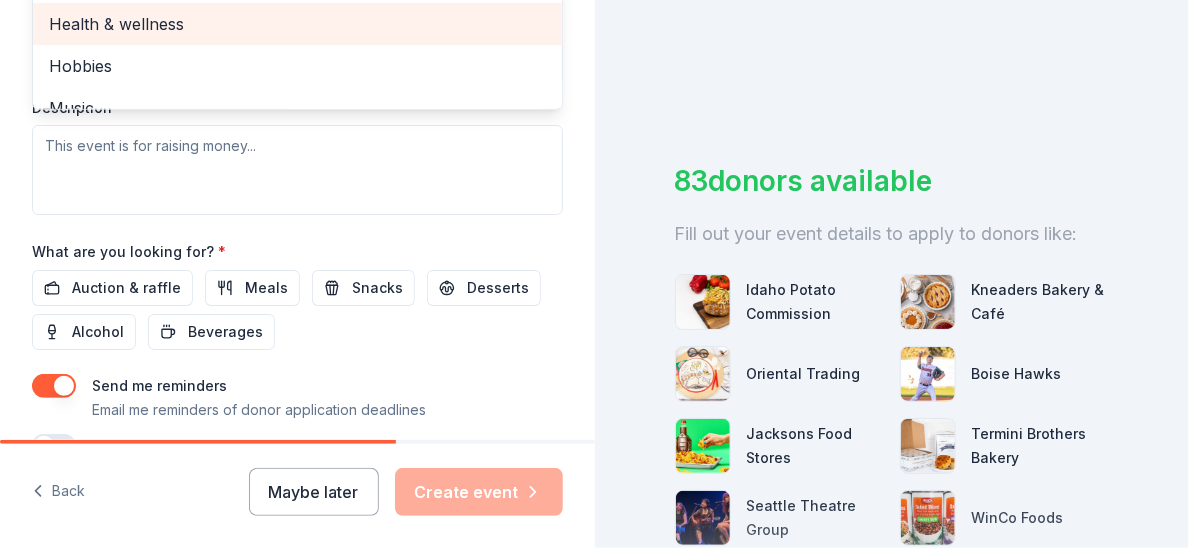 click on "Health & wellness" at bounding box center (297, 24) 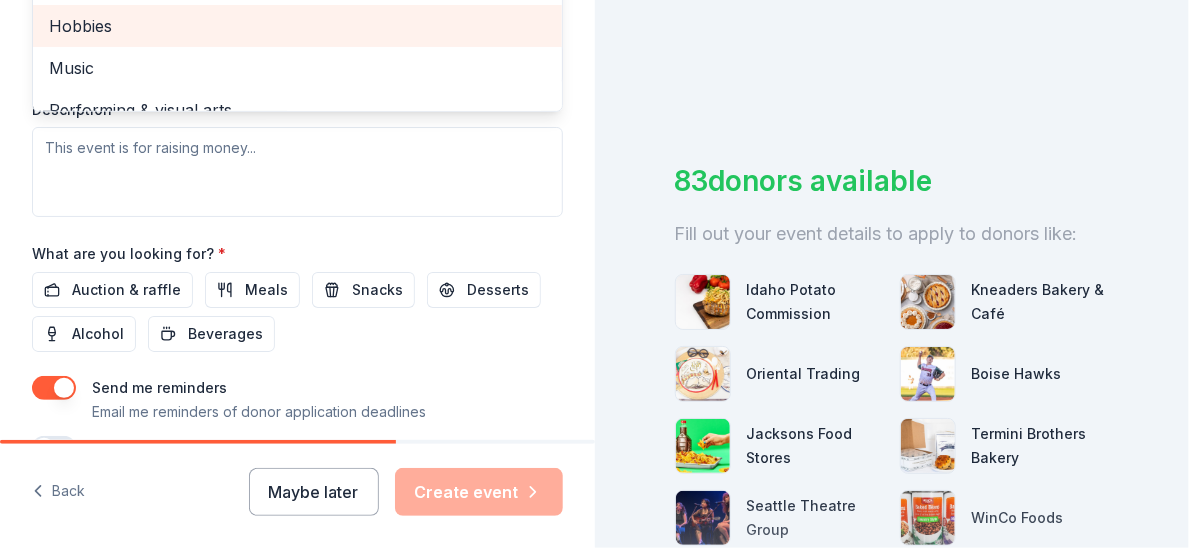 click on "Business & professional" at bounding box center [297, -59] 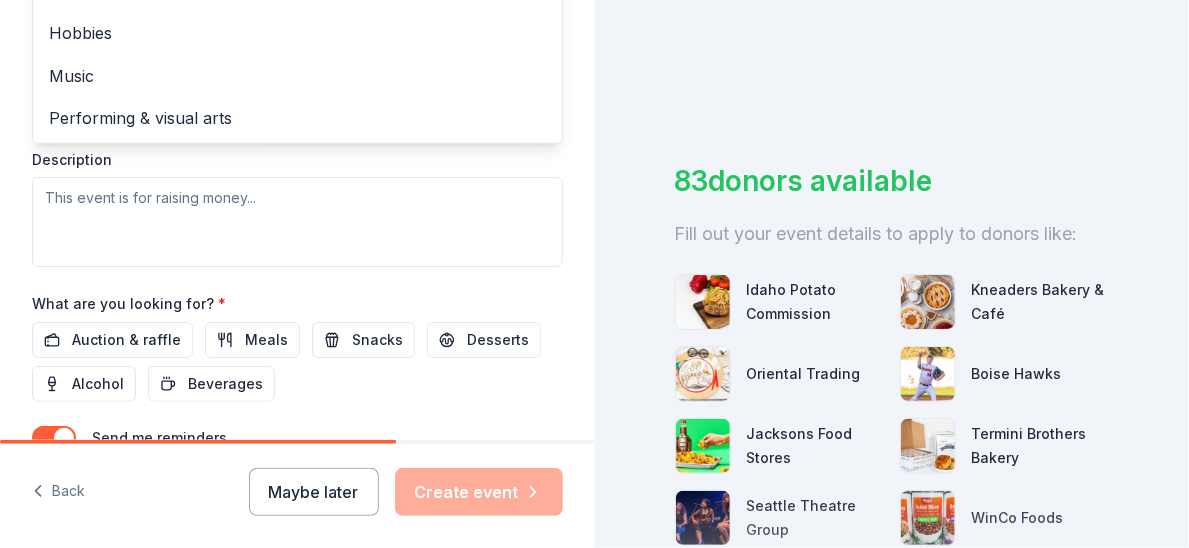 scroll, scrollTop: 728, scrollLeft: 0, axis: vertical 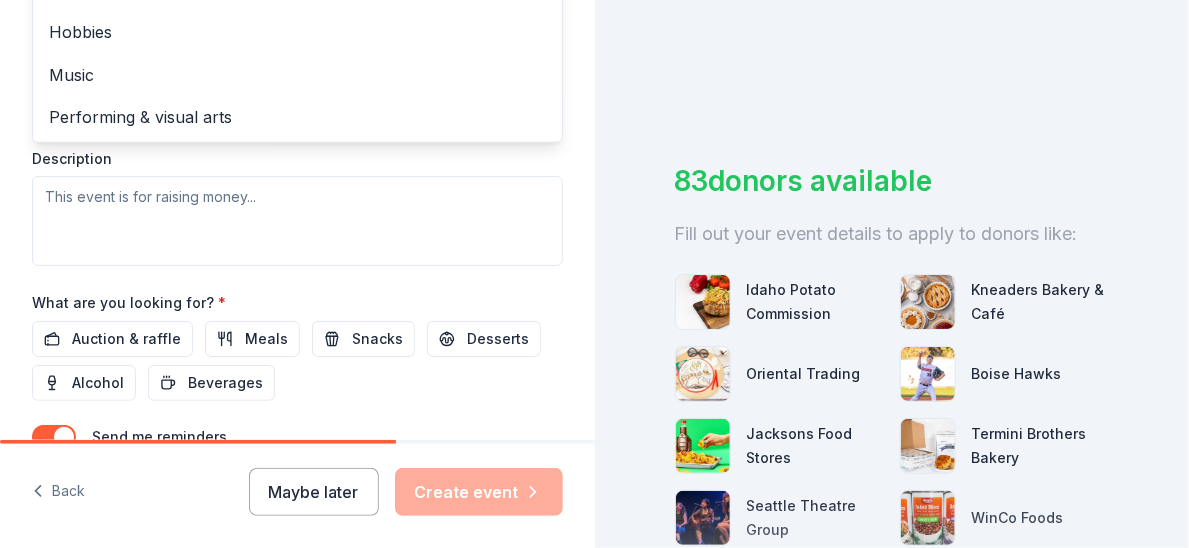 click on "Food & drink" at bounding box center [297, -10] 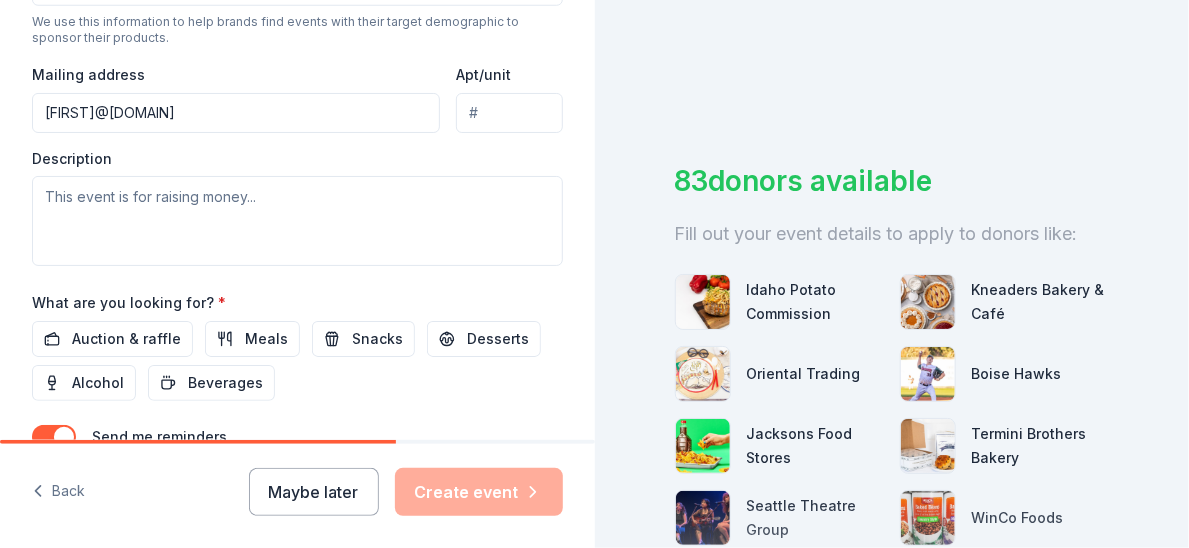 click on "Select" at bounding box center (297, -15) 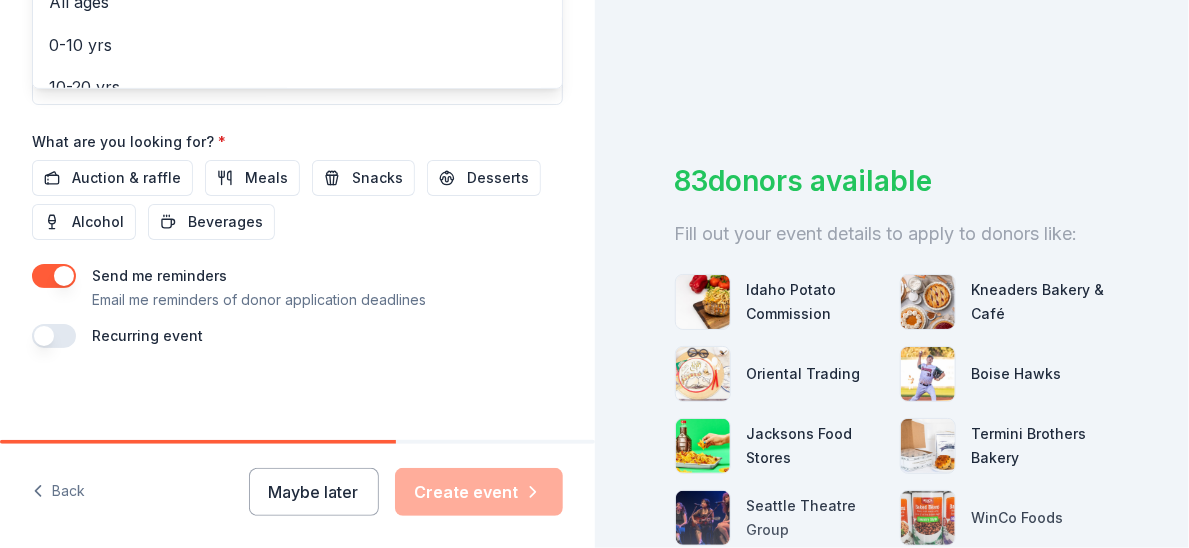 scroll, scrollTop: 898, scrollLeft: 0, axis: vertical 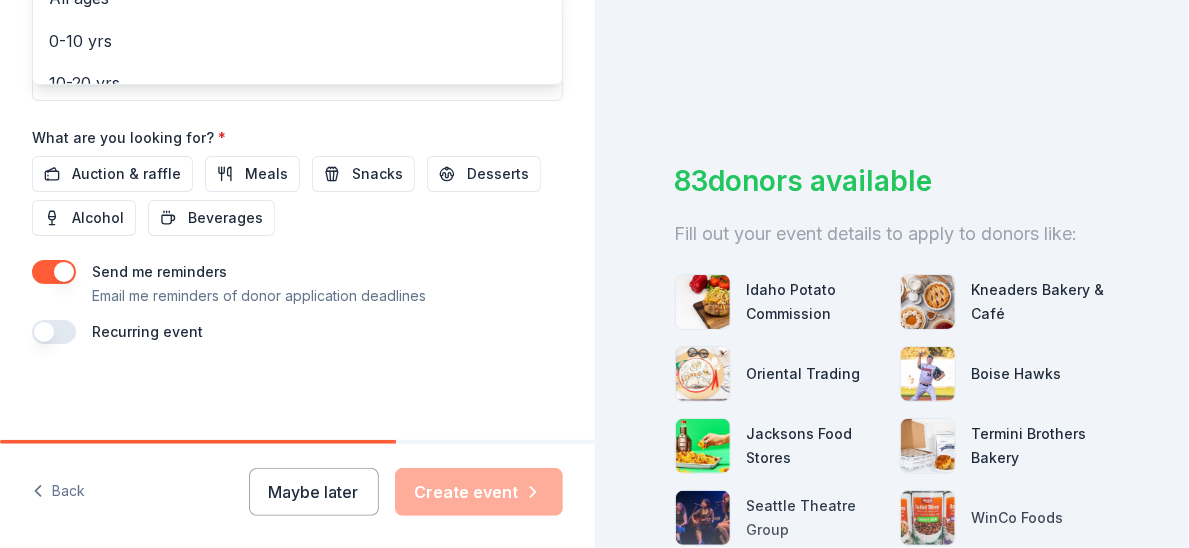 click on "All genders" at bounding box center [297, -129] 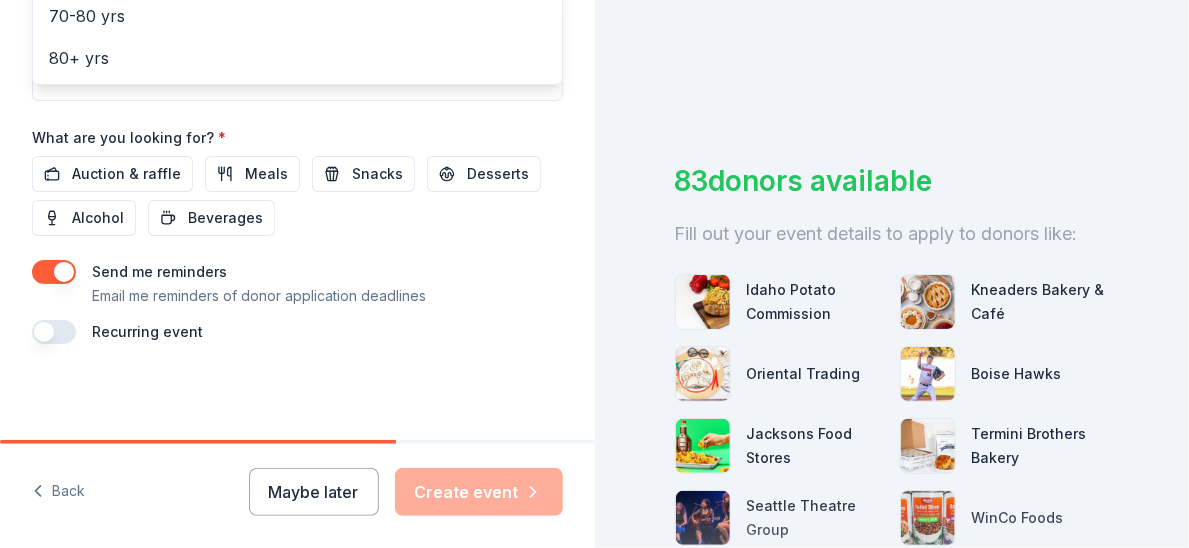 scroll, scrollTop: 347, scrollLeft: 0, axis: vertical 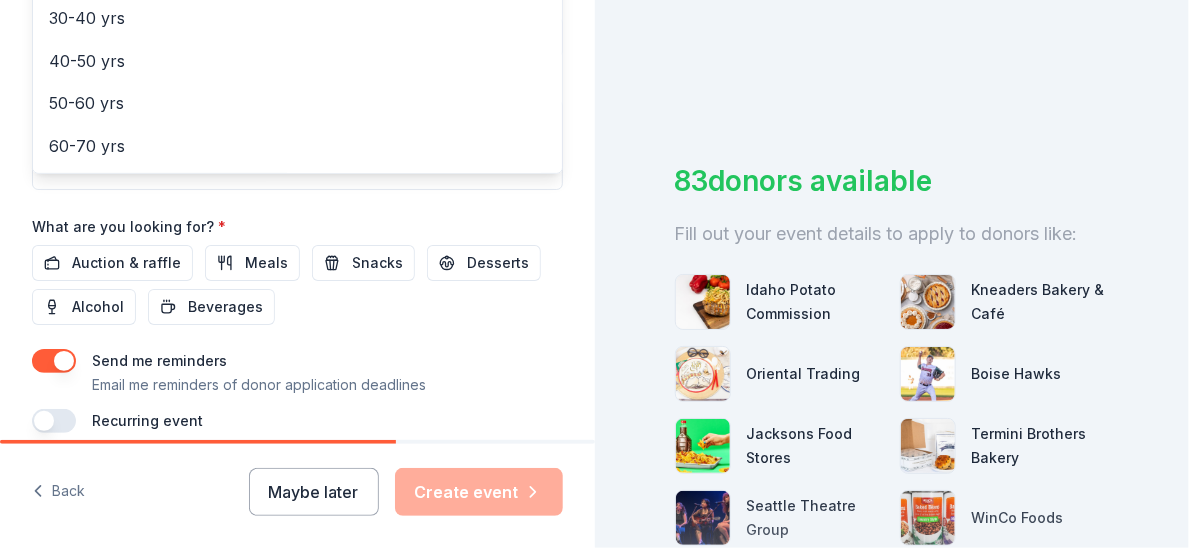 click on "10-20 yrs" at bounding box center (297, -66) 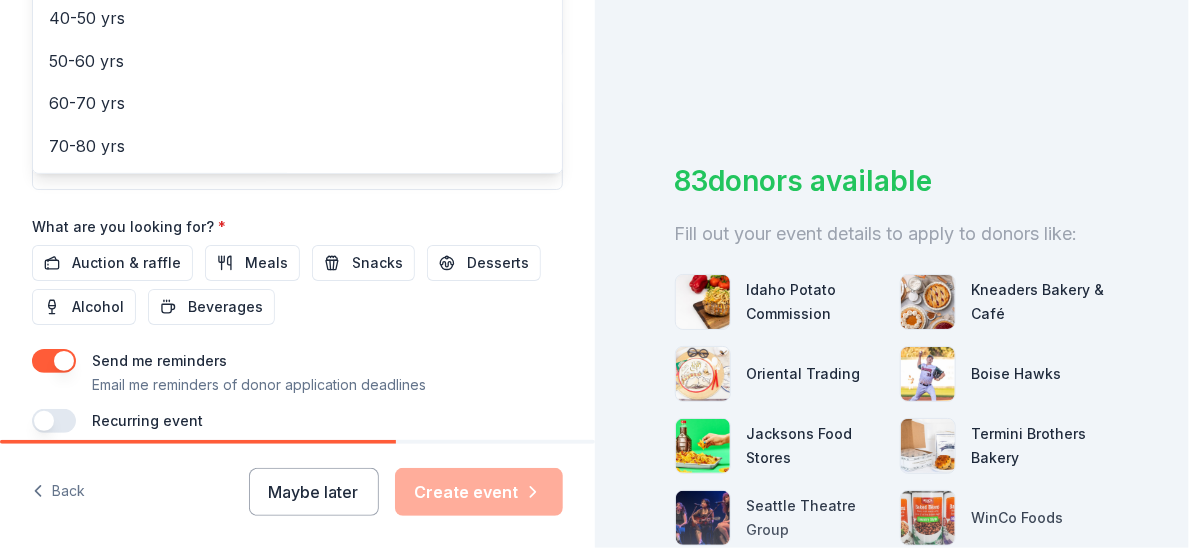 click 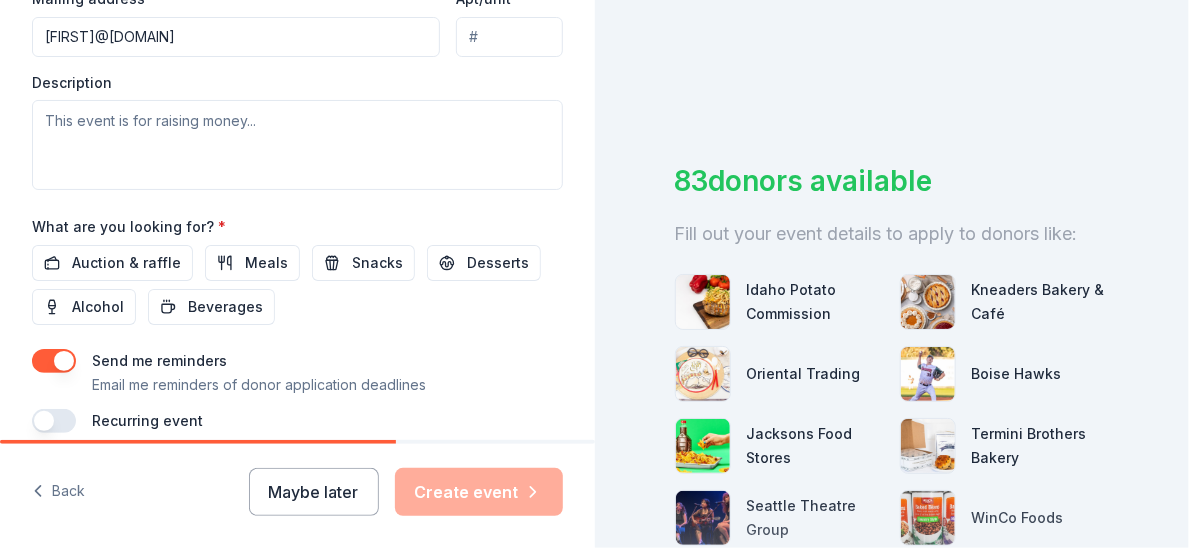 click on "All genders" at bounding box center (297, -92) 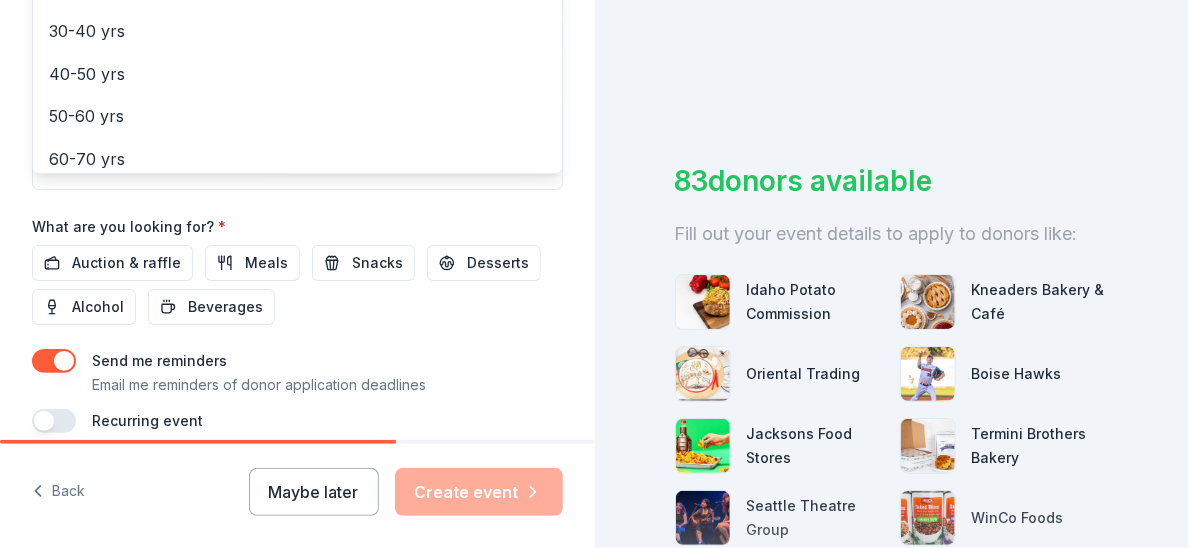 scroll, scrollTop: 183, scrollLeft: 0, axis: vertical 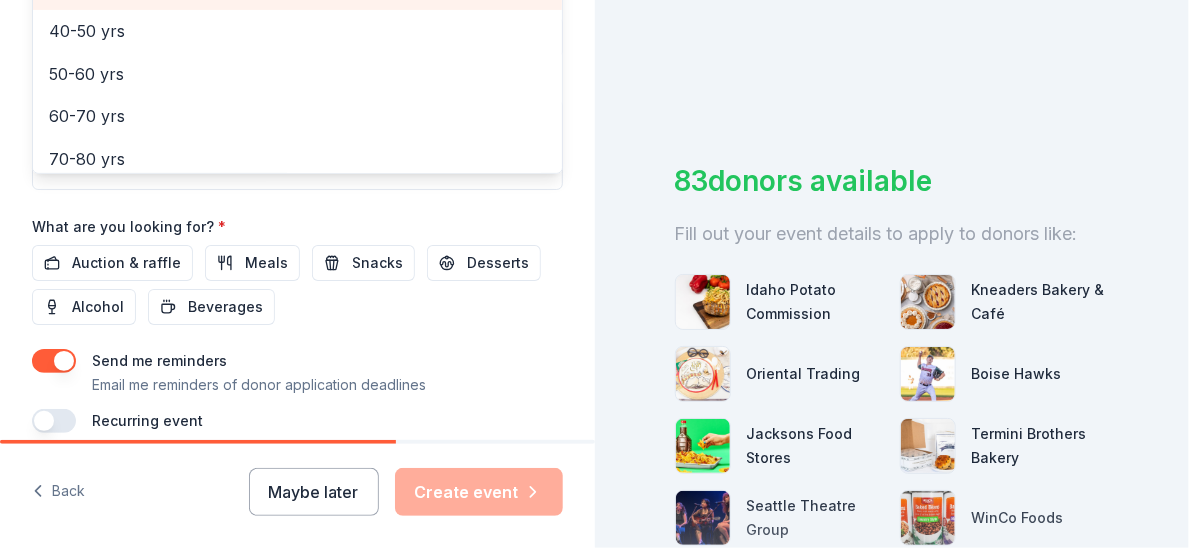 click on "30-40 yrs" at bounding box center [297, -11] 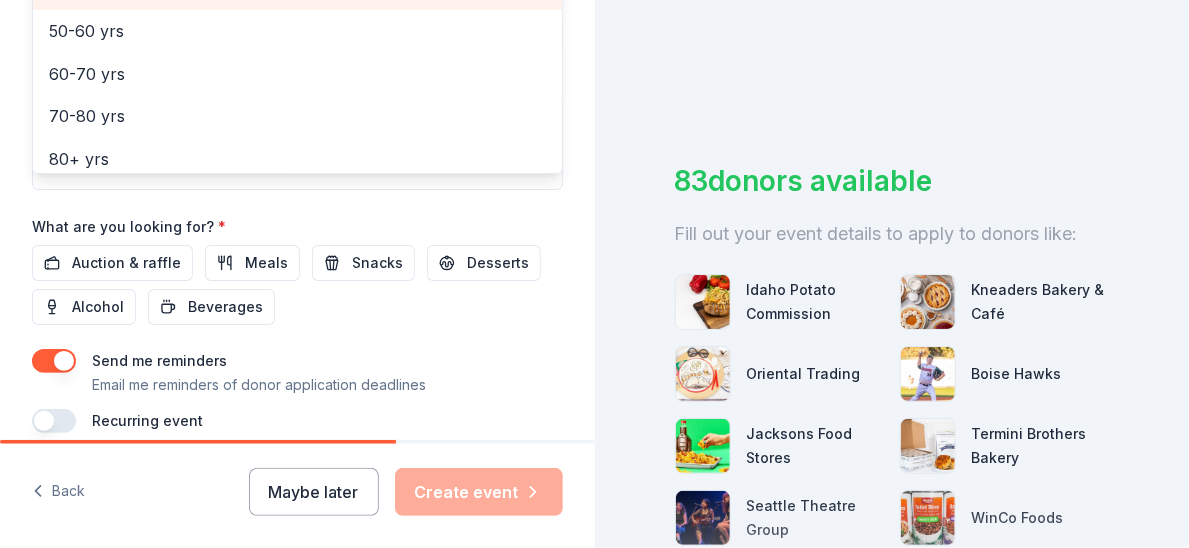 click on "40-50 yrs" at bounding box center [297, -11] 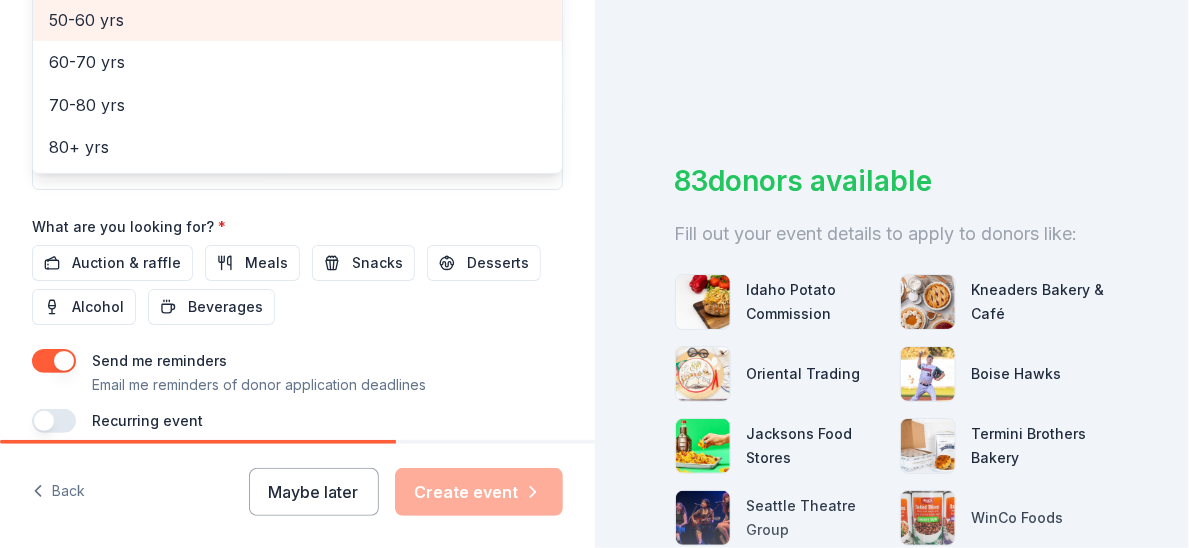 click on "50-60 yrs" at bounding box center (297, 20) 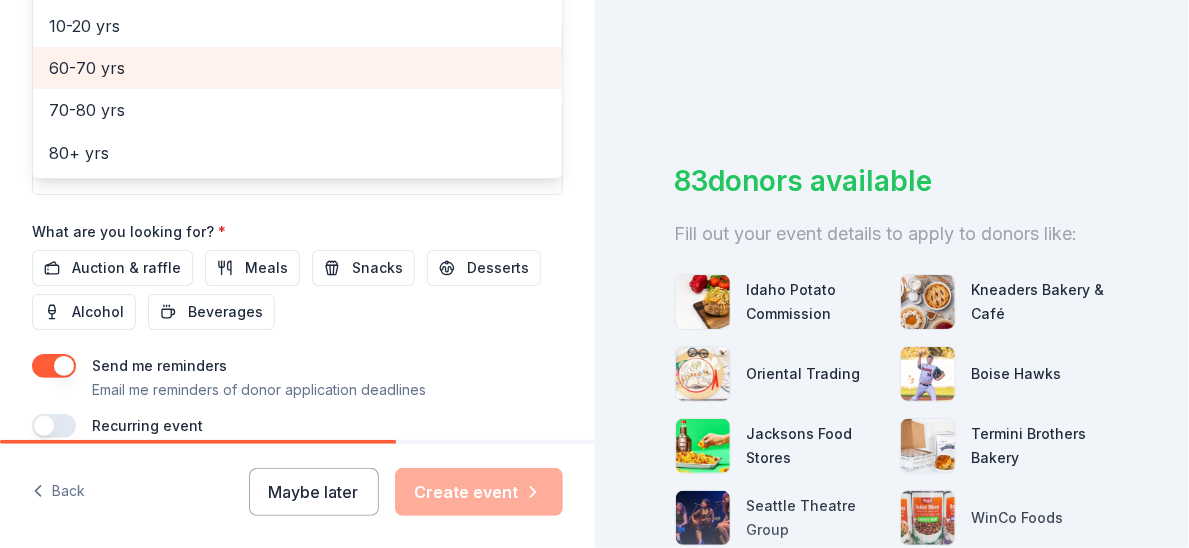 click on "60-70 yrs" at bounding box center (297, 68) 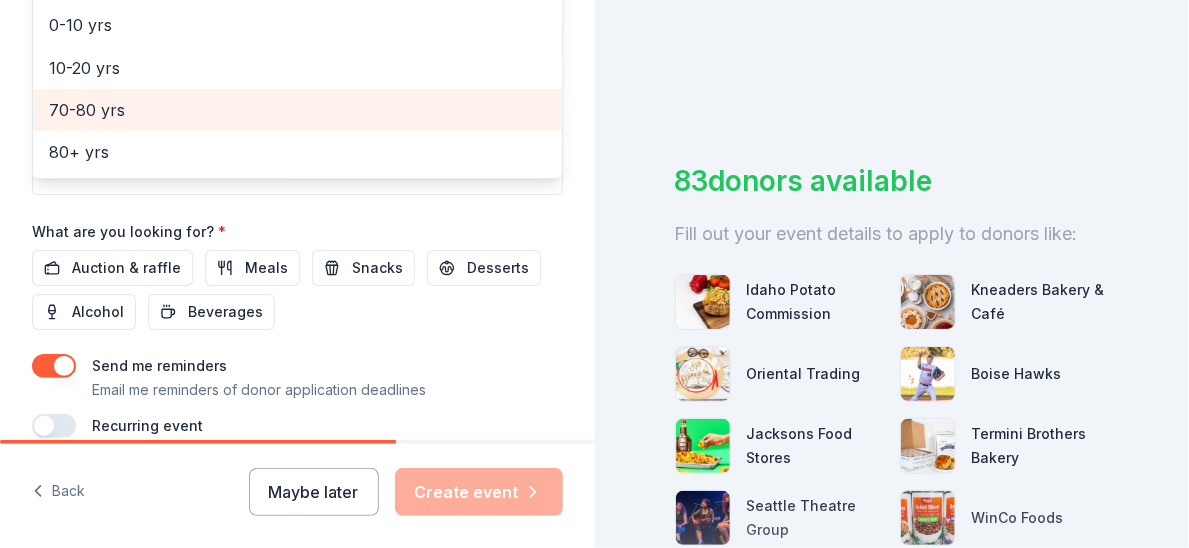 scroll, scrollTop: 82, scrollLeft: 0, axis: vertical 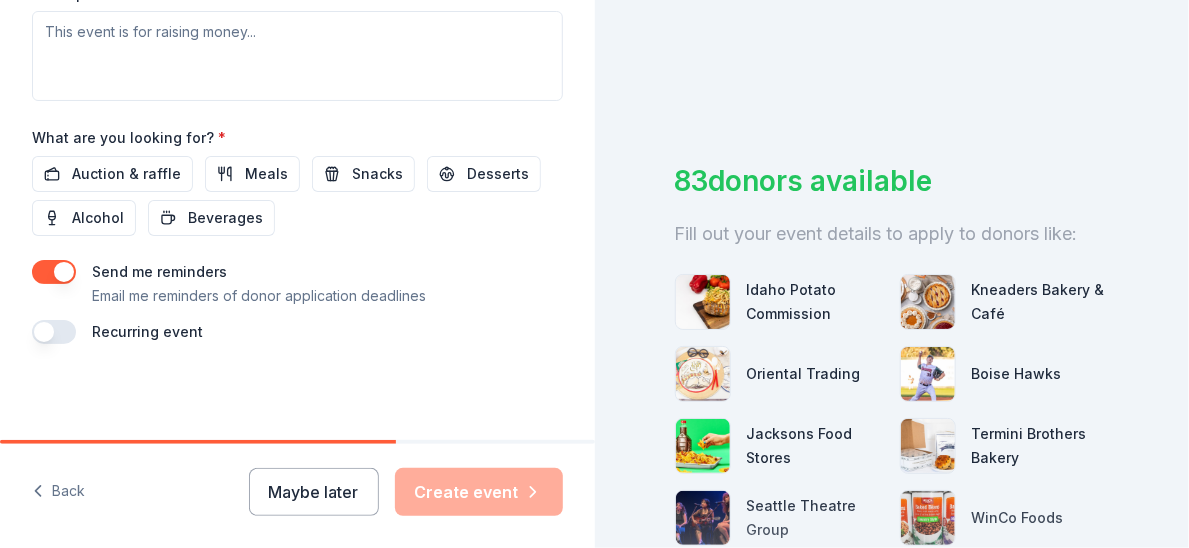 click on "[FIRST]@[DOMAIN]" at bounding box center (236, -52) 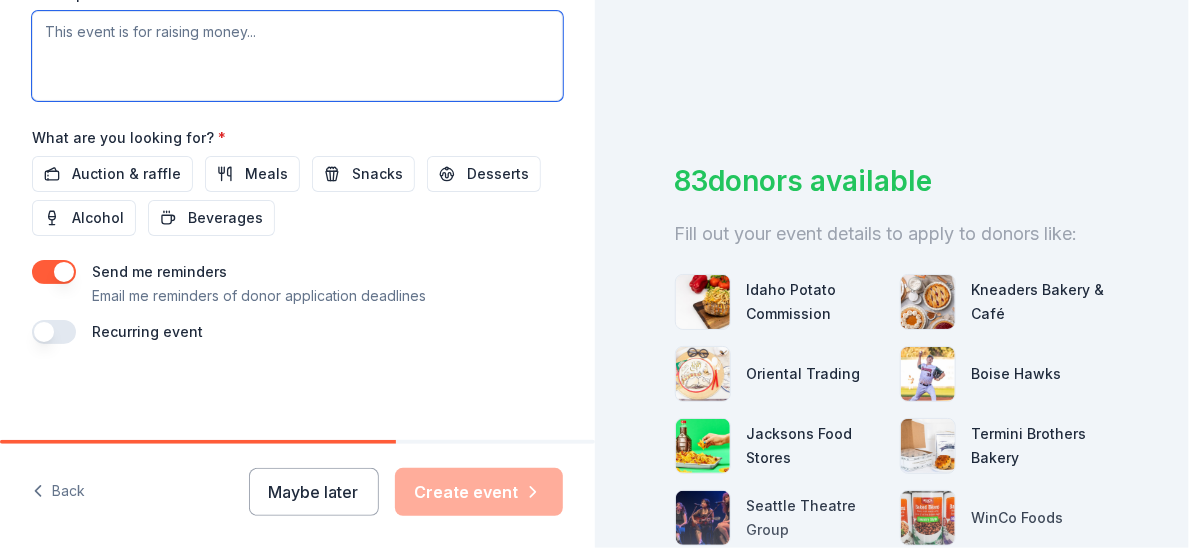 click at bounding box center [297, 56] 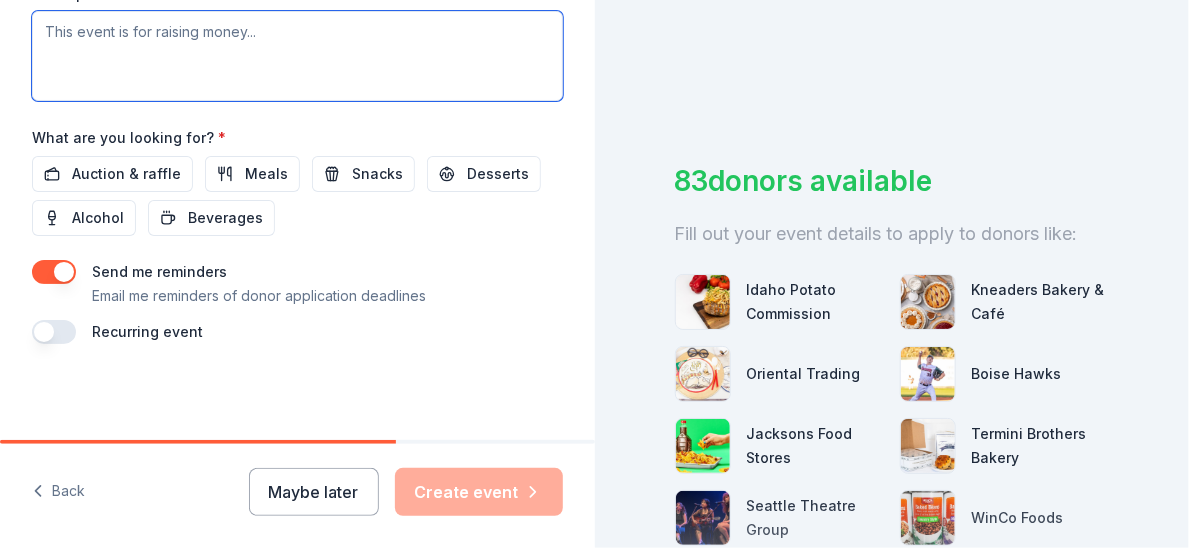 paste on "Milestone Decisions is a nonprofit in [CITY] providing 24/7 home and community-based support to adults with intellectual and developmental disabilities. Our dedicated Direct Support Professionals (DSPs) work tirelessly—often for modest pay—to empower individuals to live with dignity, independence, and connection.
To show appreciation for our incredible DSPs, we’re hosting a Staff-Appreciation Party on September 12 at Mountain View Park. We’re seeking donations (items, services, gift cards, etc.) to use as raffle prizes for our hardworking staff. All donations go directly to our DSPs, and donors will receive public recognition and a receipt for tax purposes." 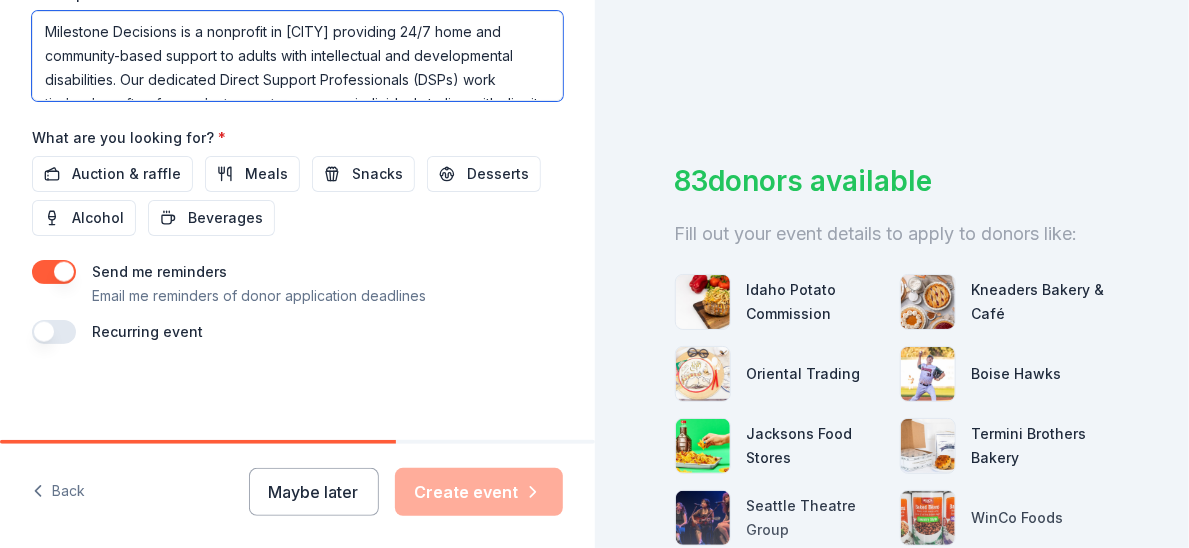 scroll, scrollTop: 345, scrollLeft: 0, axis: vertical 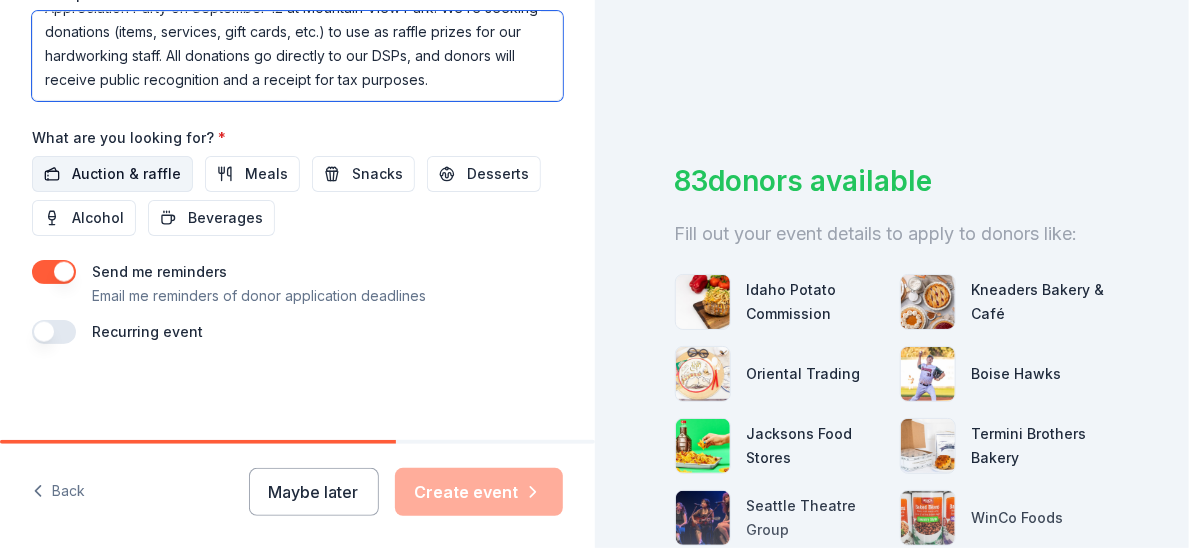type on "Milestone Decisions is a nonprofit in [CITY] providing 24/7 home and community-based support to adults with intellectual and developmental disabilities. Our dedicated Direct Support Professionals (DSPs) work tirelessly—often for modest pay—to empower individuals to live with dignity, independence, and connection.
To show appreciation for our incredible DSPs, we’re hosting a Staff-Appreciation Party on September 12 at Mountain View Park. We’re seeking donations (items, services, gift cards, etc.) to use as raffle prizes for our hardworking staff. All donations go directly to our DSPs, and donors will receive public recognition and a receipt for tax purposes." 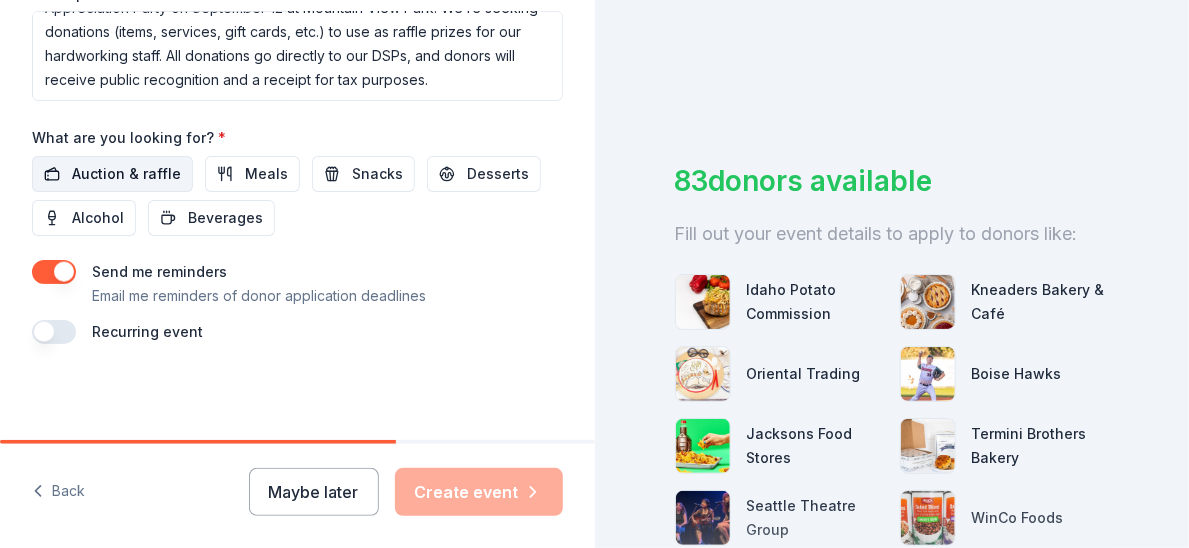 click on "Auction & raffle" at bounding box center (126, 174) 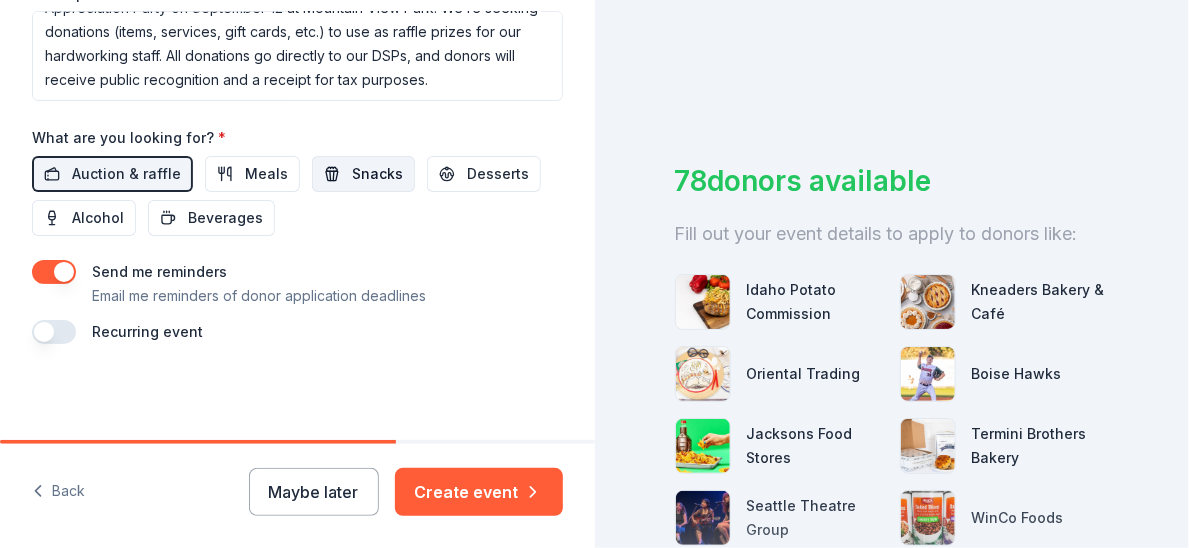 click on "Snacks" at bounding box center (377, 174) 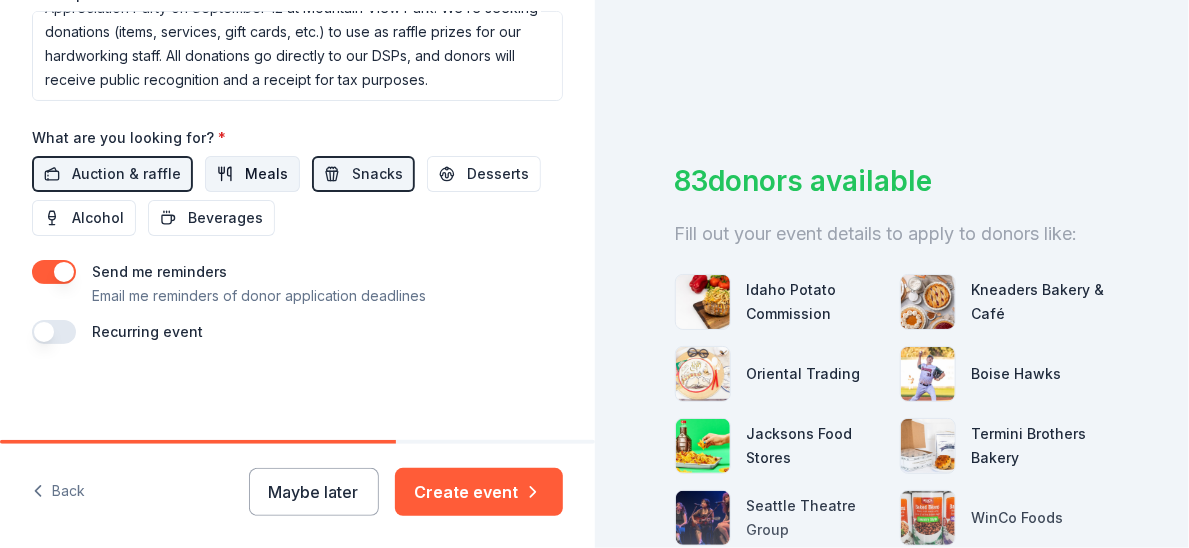 click on "Meals" at bounding box center (266, 174) 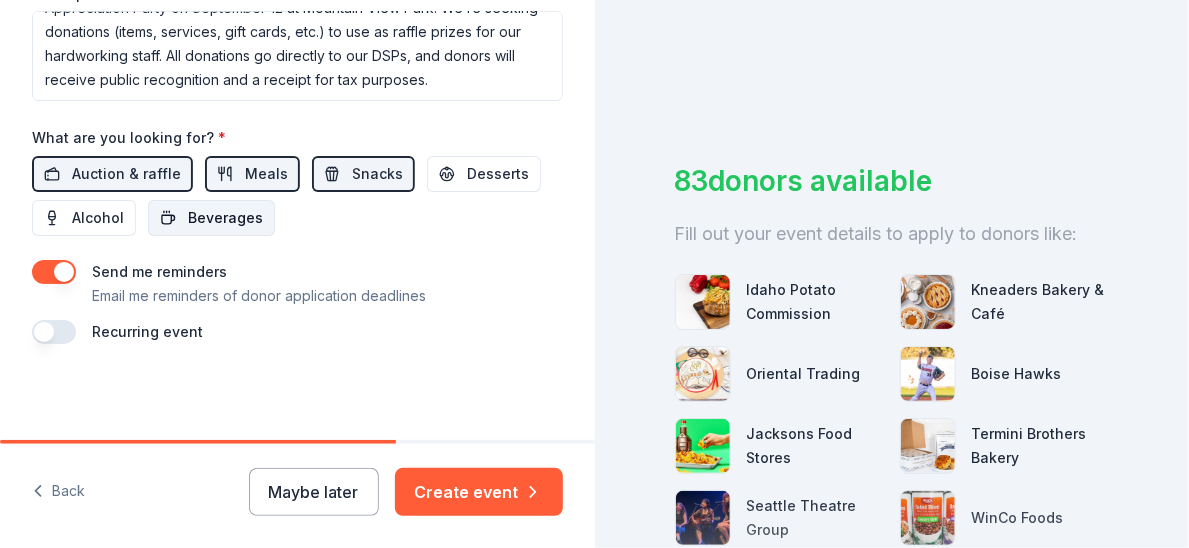click on "Beverages" at bounding box center [225, 218] 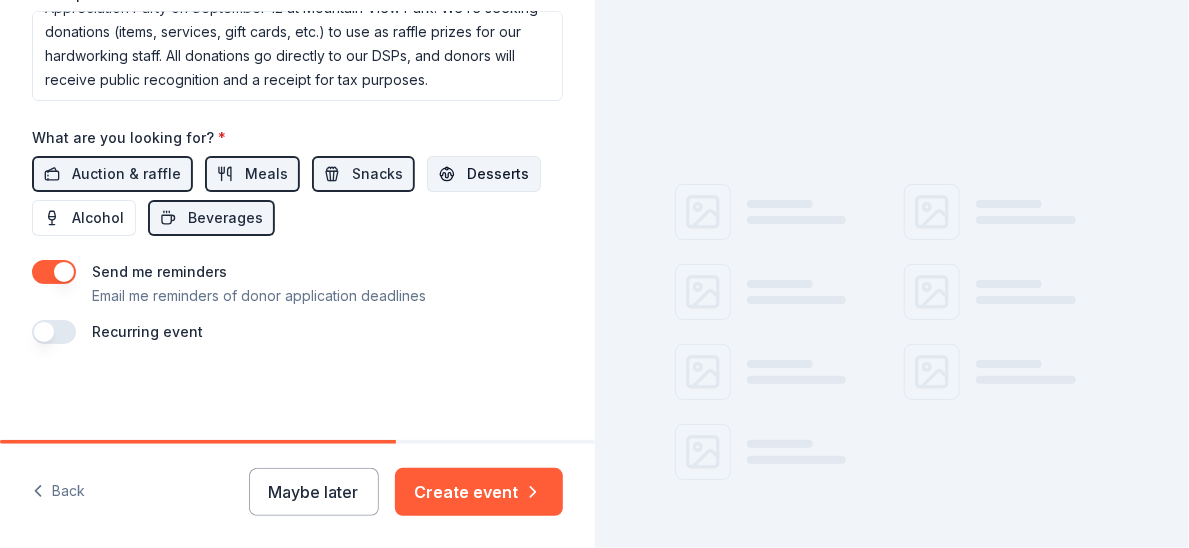 click on "Desserts" at bounding box center [498, 174] 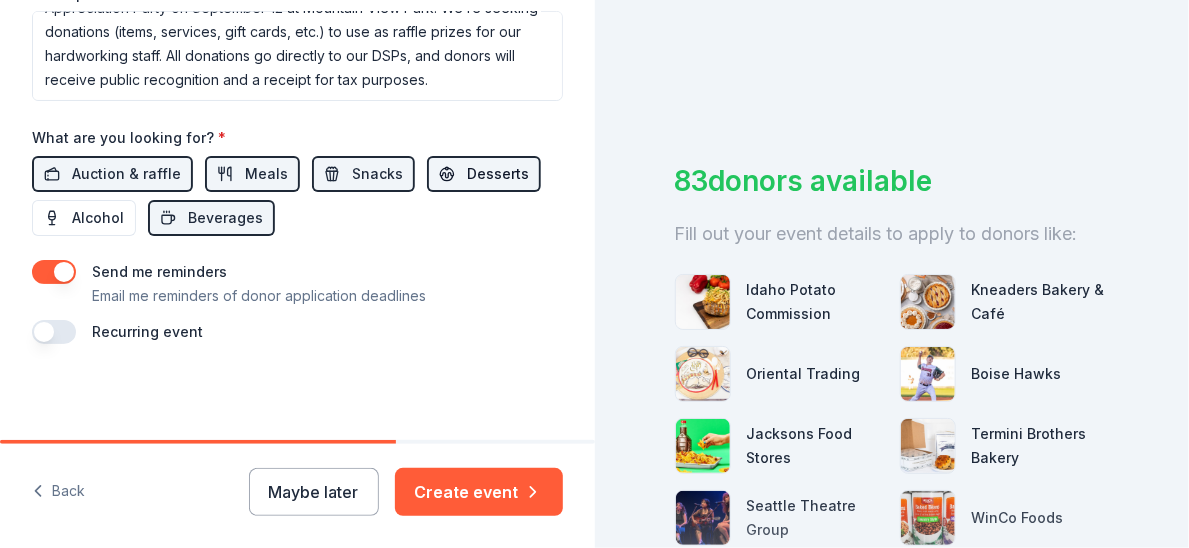 scroll, scrollTop: 1149, scrollLeft: 0, axis: vertical 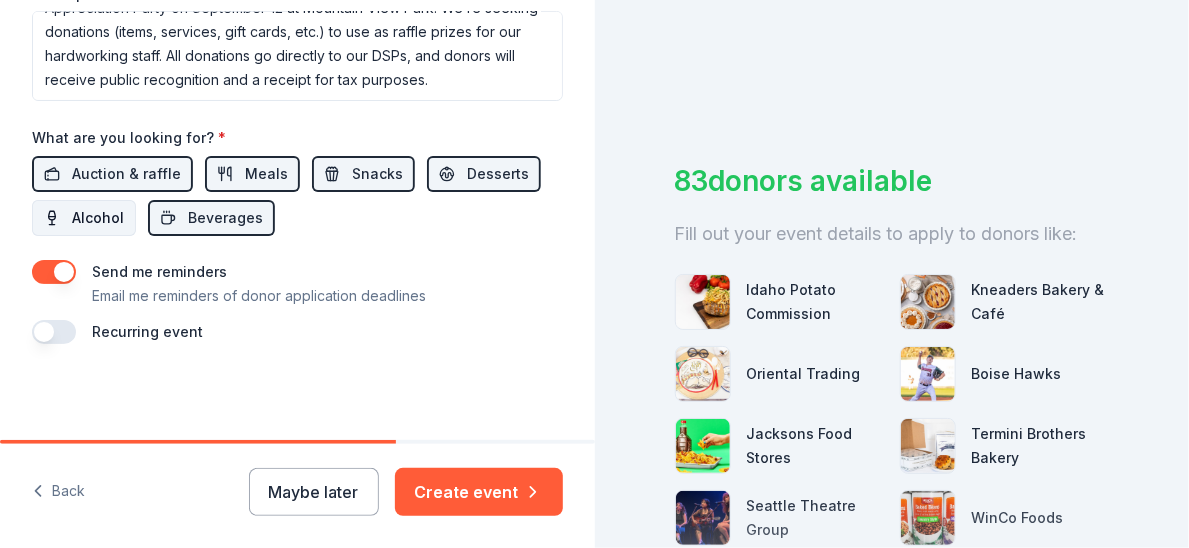 click on "Alcohol" at bounding box center [84, 218] 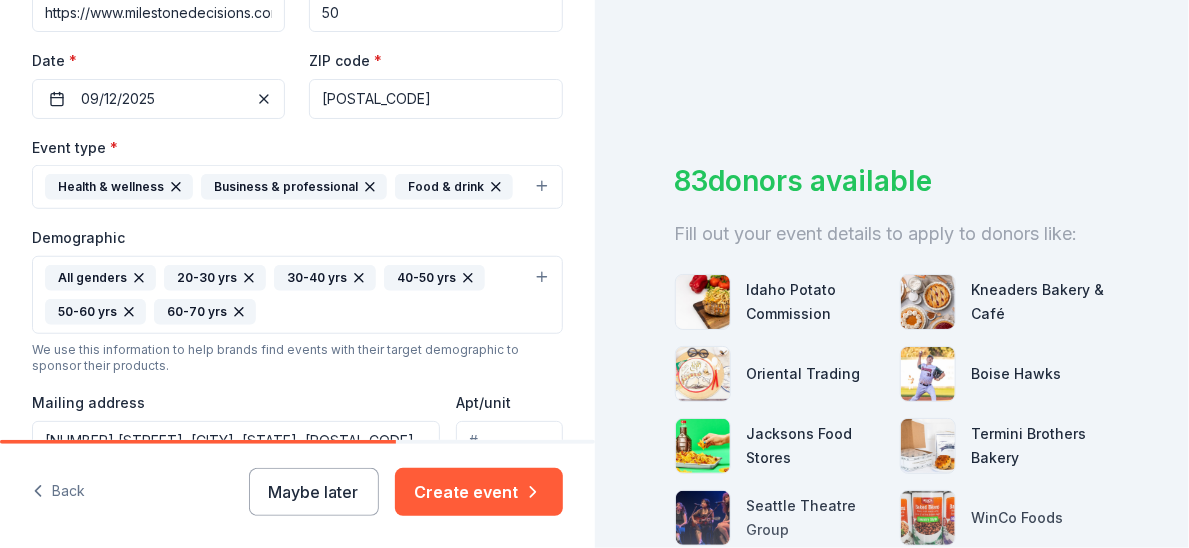scroll, scrollTop: 418, scrollLeft: 0, axis: vertical 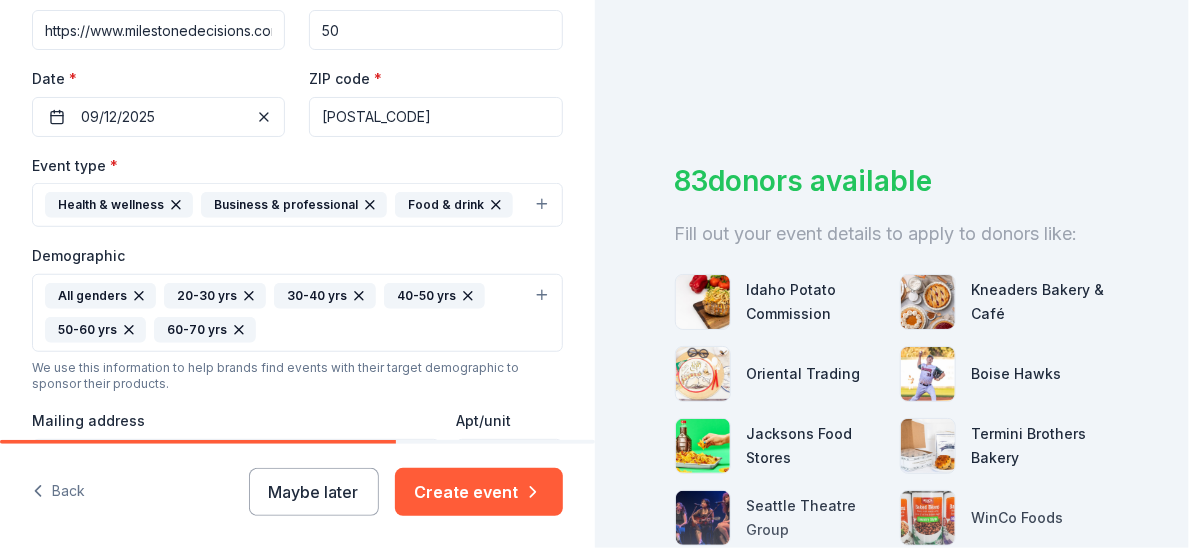 click on "Staff Appreciation Event" at bounding box center (297, -56) 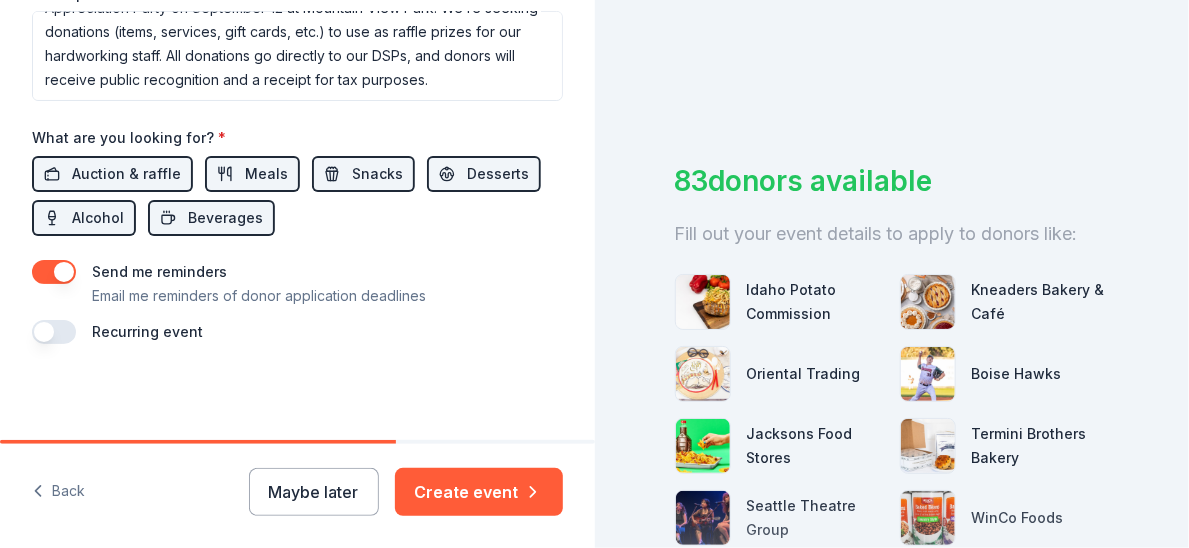 scroll, scrollTop: 1032, scrollLeft: 0, axis: vertical 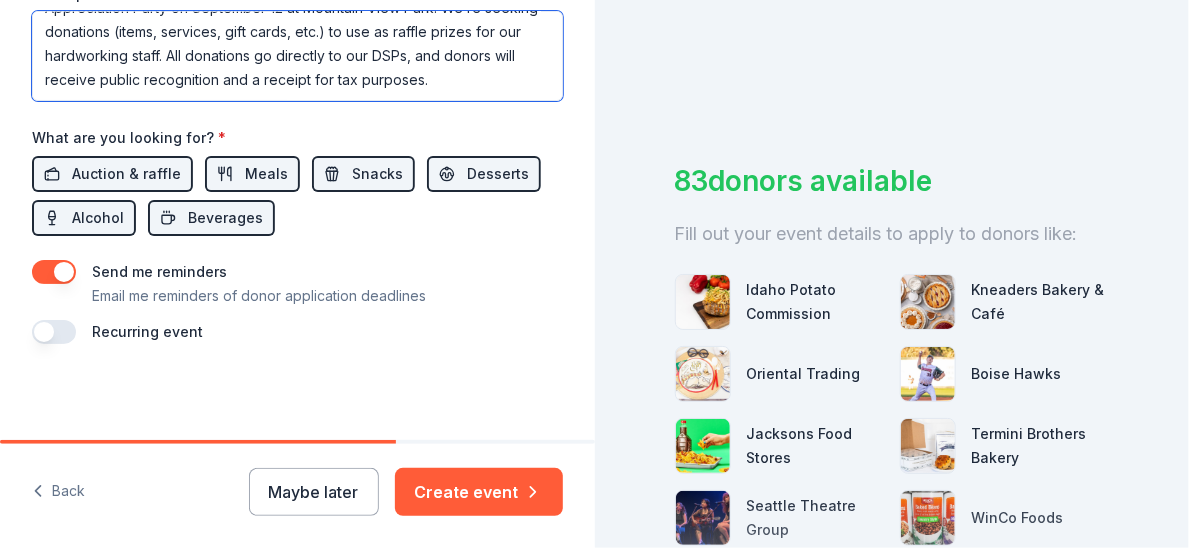 click on "Milestone Decisions is a nonprofit in [CITY] providing 24/7 home and community-based support to adults with intellectual and developmental disabilities. Our dedicated Direct Support Professionals (DSPs) work tirelessly—often for modest pay—to empower individuals to live with dignity, independence, and connection.
To show appreciation for our incredible DSPs, we’re hosting a Staff-Appreciation Party on September 12 at Mountain View Park. We’re seeking donations (items, services, gift cards, etc.) to use as raffle prizes for our hardworking staff. All donations go directly to our DSPs, and donors will receive public recognition and a receipt for tax purposes." at bounding box center [297, 56] 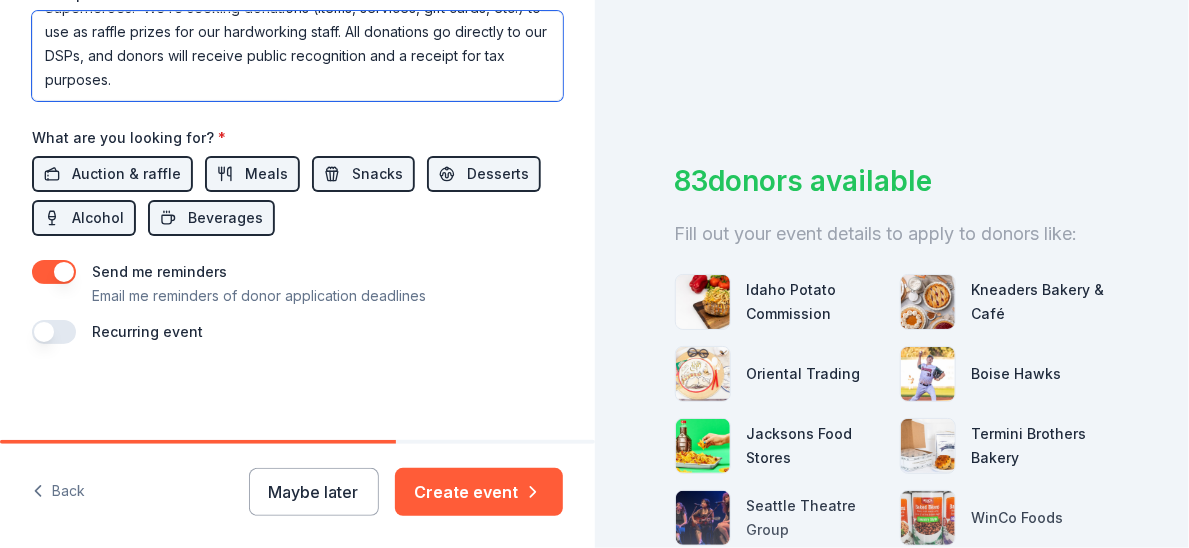 click on "Milestone Decisions is a nonprofit in [CITY] providing 24/7 home and community-based support to adults with intellectual and developmental disabilities. Our dedicated Direct Support Professionals (DSPs) work tirelessly—often for modest pay—to empower individuals to live with dignity, independence, and connection.
To show appreciation for our incredible DSPs, we’re hosting a Staff-Appreciation Party on September 12 at Mountain View Park. The theme: Superheroes!  We’re seeking donations (items, services, gift cards, etc.) to use as raffle prizes for our hardworking staff. All donations go directly to our DSPs, and donors will receive public recognition and a receipt for tax purposes." at bounding box center [297, 56] 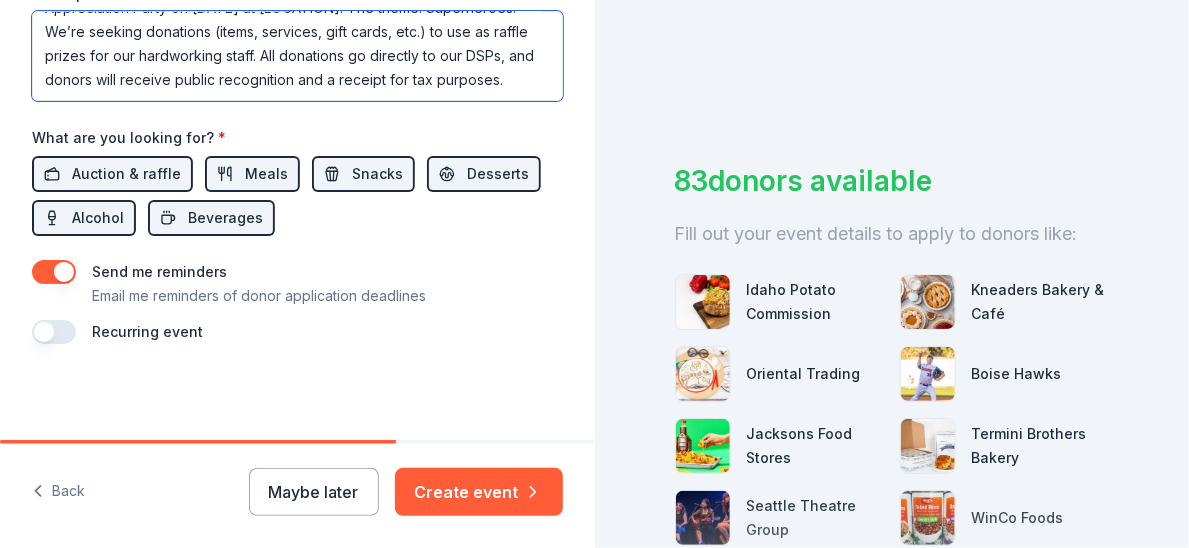 click on "Milestone Decisions is a nonprofit in [CITY] providing 24/7 home and community-based support to adults with intellectual and developmental disabilities. Our dedicated Direct Support Professionals (DSPs) work tirelessly—often for modest pay—to empower individuals to live with dignity, independence, and connection.
To show appreciation for our incredible DSPs, we’re hosting a Staff-Appreciation Party on [DATE] at [LOCATION]. The theme: Superheroes!  We’re seeking donations (items, services, gift cards, etc.) to use as raffle prizes for our hardworking staff. All donations go directly to our DSPs, and donors will receive public recognition and a receipt for tax purposes." at bounding box center (297, 56) 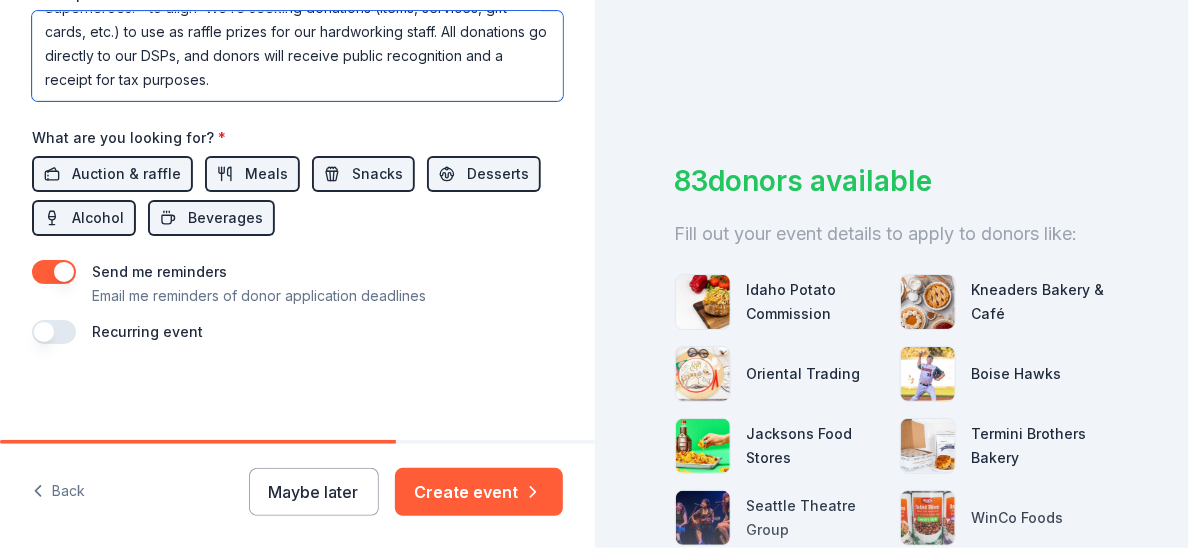 drag, startPoint x: 234, startPoint y: 293, endPoint x: 109, endPoint y: 325, distance: 129.031 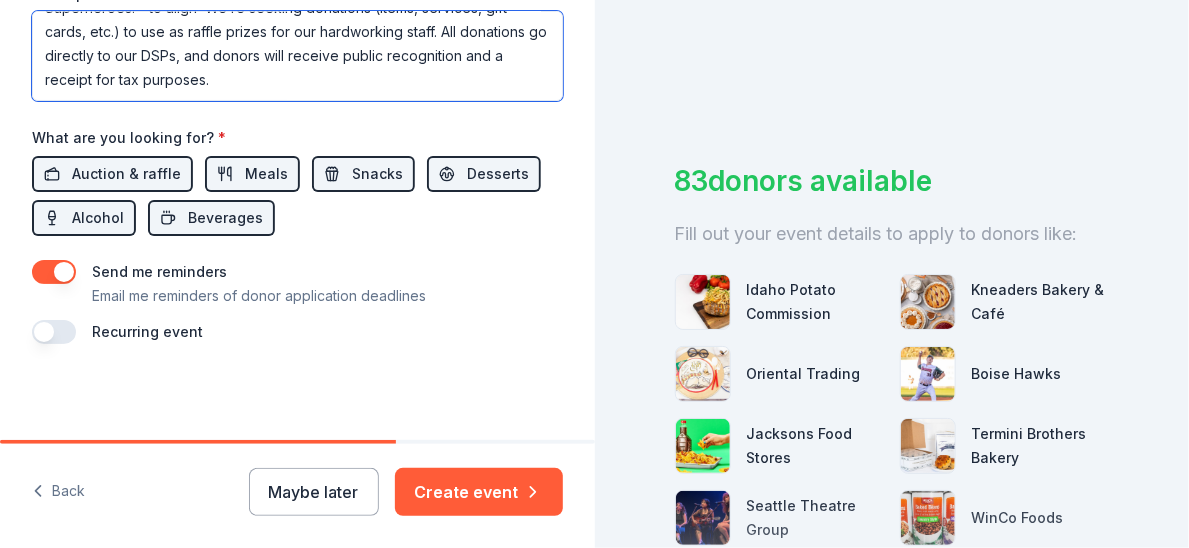 click on "Milestone Decisions is a nonprofit in [CITY] providing 24/7 home and community-based support to adults with intellectual and developmental disabilities. Our dedicated Direct Support Professionals (DSPs) work tirelessly—often for modest pay—to empower individuals to live with dignity, independence, and connection.
To show appreciation for our incredible DSPs, we’re hosting a Staff-Appreciation Party on September 12 at Mountain View Park. The theme: Superheroes! - to align  We’re seeking donations (items, services, gift cards, etc.) to use as raffle prizes for our hardworking staff. All donations go directly to our DSPs, and donors will receive public recognition and a receipt for tax purposes." at bounding box center (297, 56) 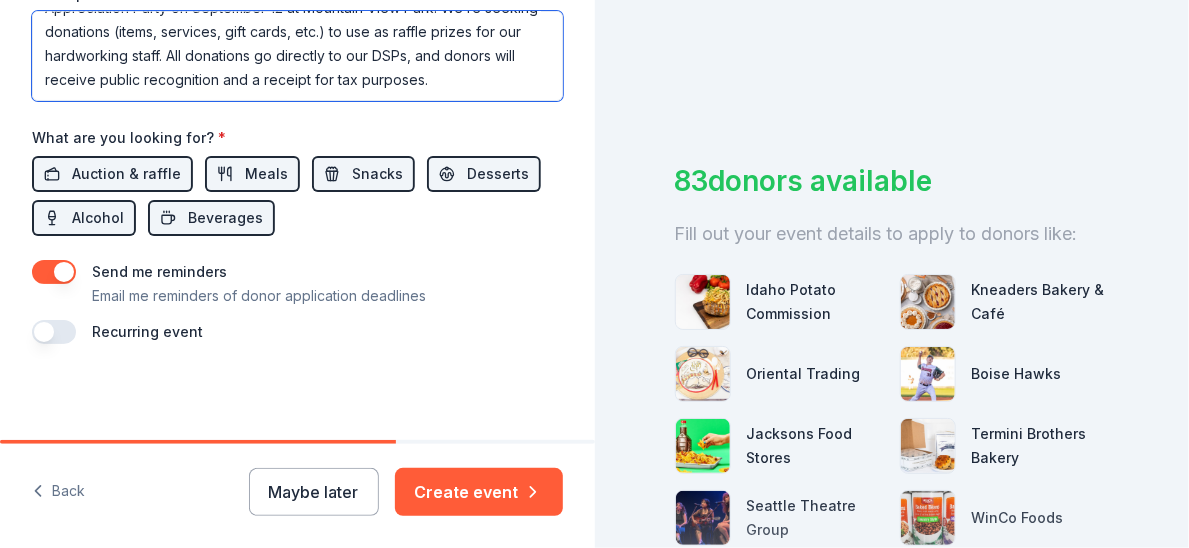 paste on "This year, our theme is “Superheroes” to reflect on the daily actions of all our compassionate, skilled staff (Direct Support Professionals or DSPs) who are incredibly devoted to embracing and empowering every person we serve." 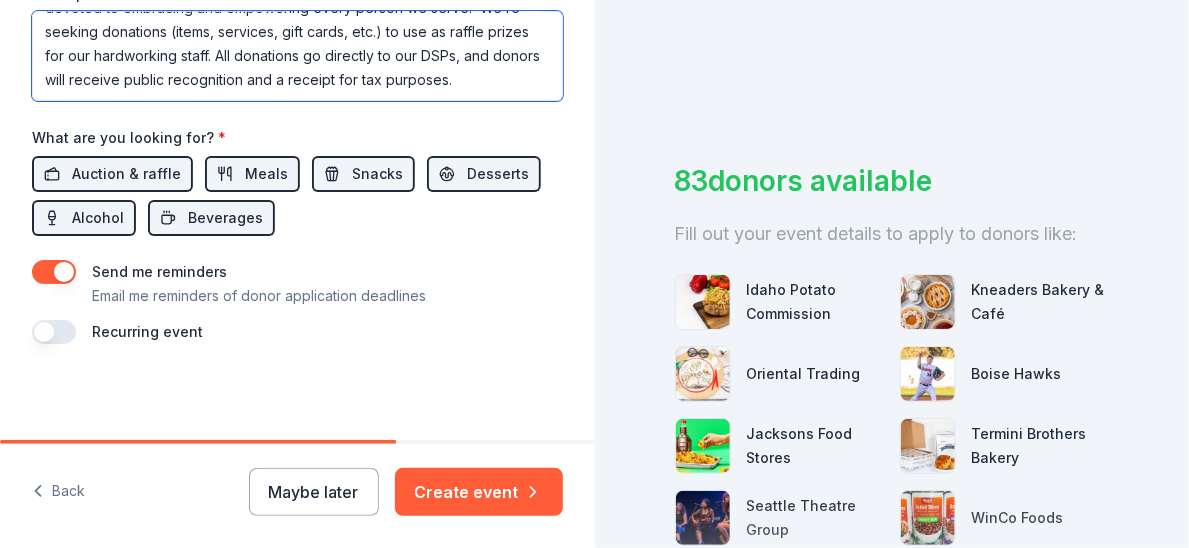 scroll, scrollTop: 345, scrollLeft: 0, axis: vertical 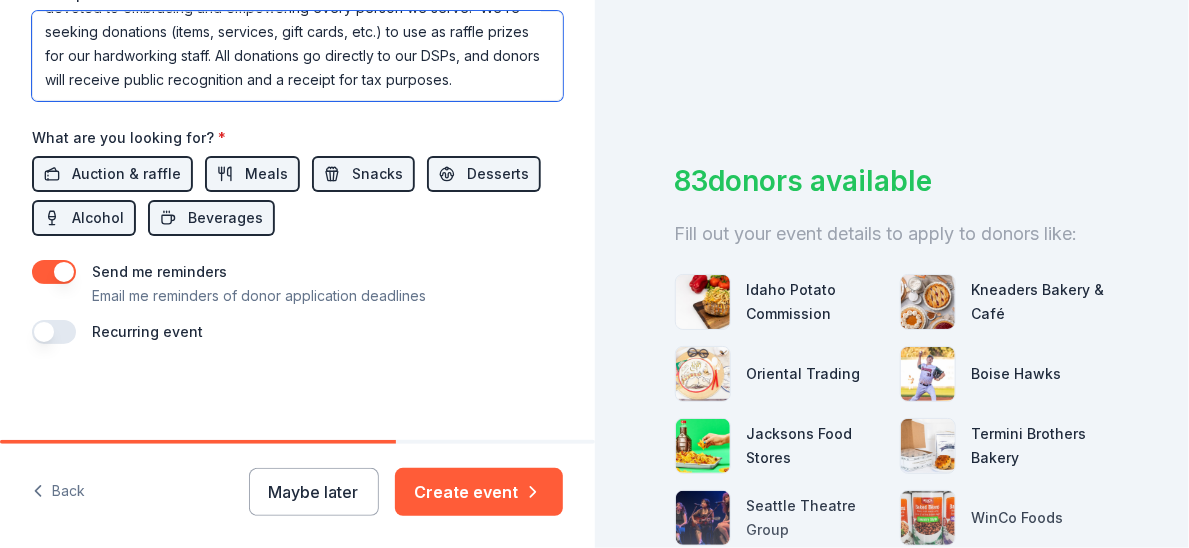 click on "Milestone Decisions is a nonprofit in [CITY] providing 24/7 home and community-based support to adults with intellectual and developmental disabilities. Our dedicated Direct Support Professionals (DSPs) work tirelessly—often for modest pay—to empower individuals to live with dignity, independence, and connection.
To show appreciation for our incredible DSPs, we’re hosting a Staff-Appreciation Party on [DATE] at [LOCATION]. This year, our theme is “Superheroes” to reflect on the daily actions of all our compassionate, skilled staff (Direct Support Professionals or DSPs) who are incredibly devoted to embracing and empowering every person we serve.  We’re seeking donations (items, services, gift cards, etc.) to use as raffle prizes for our hardworking staff. All donations go directly to our DSPs, and donors will receive public recognition and a receipt for tax purposes." at bounding box center (297, 56) 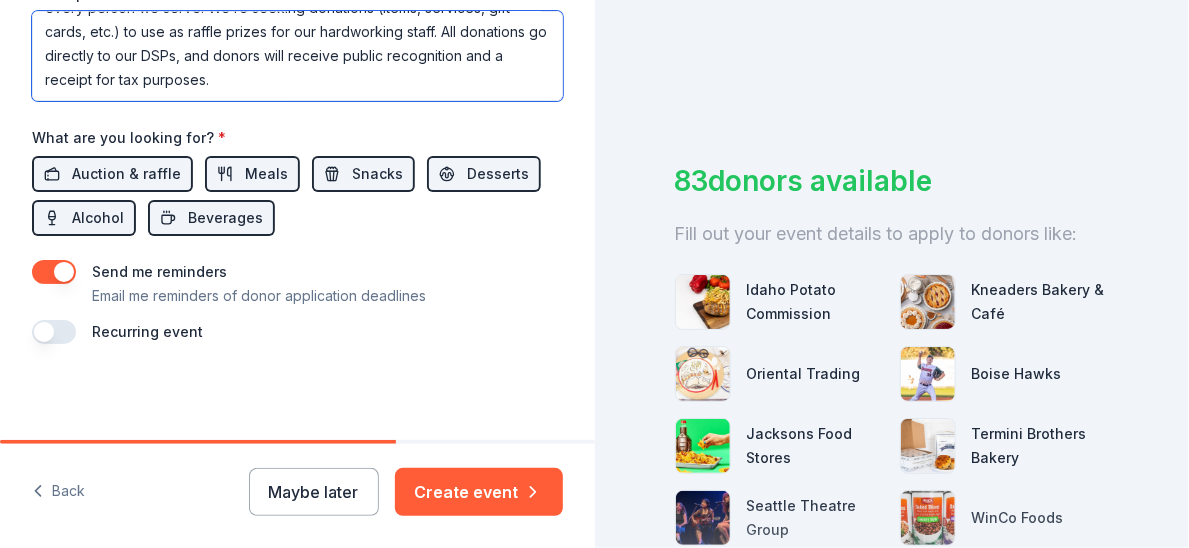 scroll, scrollTop: 400, scrollLeft: 0, axis: vertical 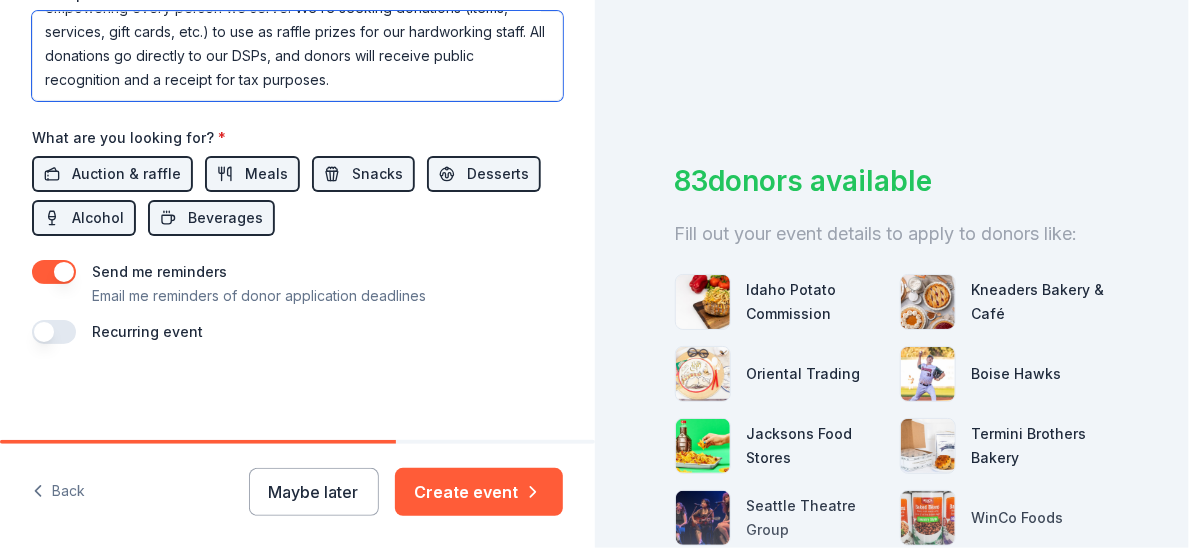 type on "Milestone Decisions is a nonprofit in [CITY] providing 24/7 home and community-based support to adults with intellectual and developmental disabilities. Our dedicated Direct Support Professionals (DSPs) work tirelessly—often for modest pay—to empower individuals to live with dignity, independence, and connection.
To show appreciation for our incredible DSPs, we’re hosting a Staff-Appreciation Party on September 12 at Mountain View Park. This year, our theme is “Superheroes” to reflect on the daily actions of all our compassionate, skilled staff who are incredibly devoted to embracing and empowering every person we serve. We’re seeking donations (items, services, gift cards, etc.) to use as raffle prizes for our hardworking staff. All donations go directly to our DSPs, and donors will receive public recognition and a receipt for tax purposes." 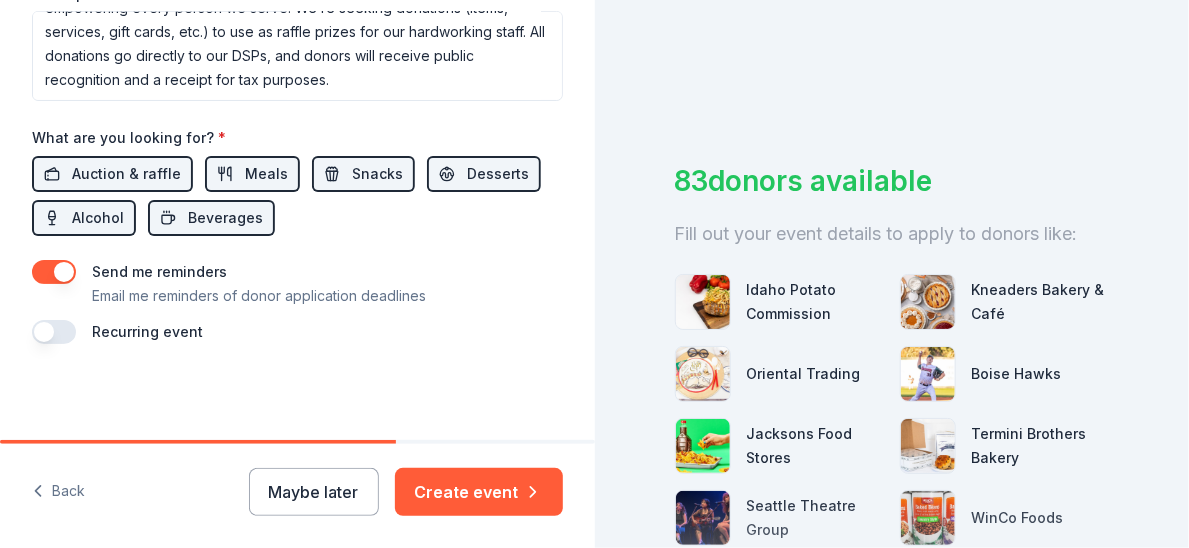 click at bounding box center [54, 332] 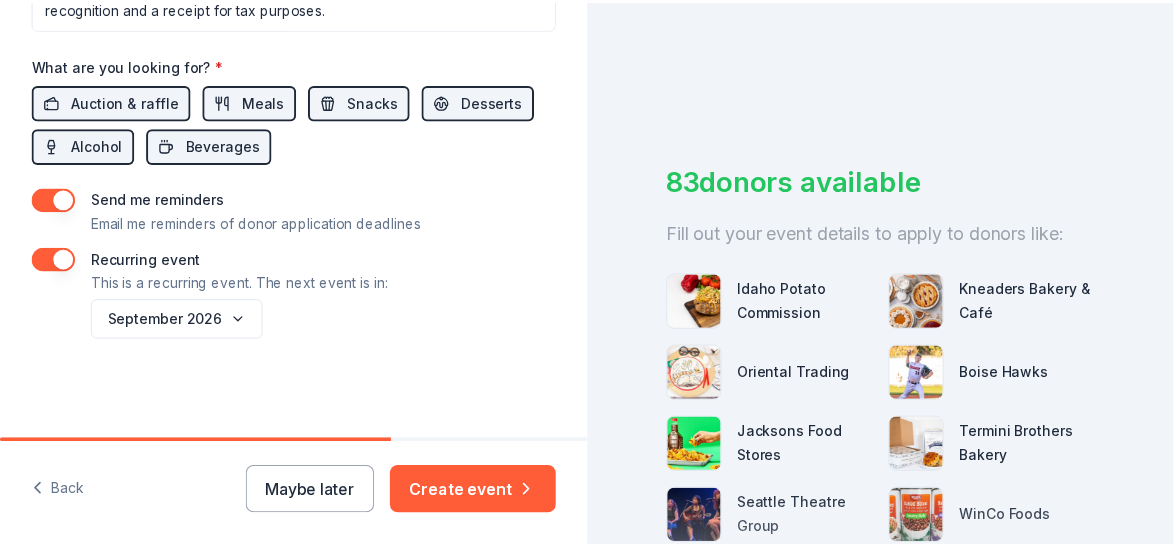 scroll, scrollTop: 1479, scrollLeft: 0, axis: vertical 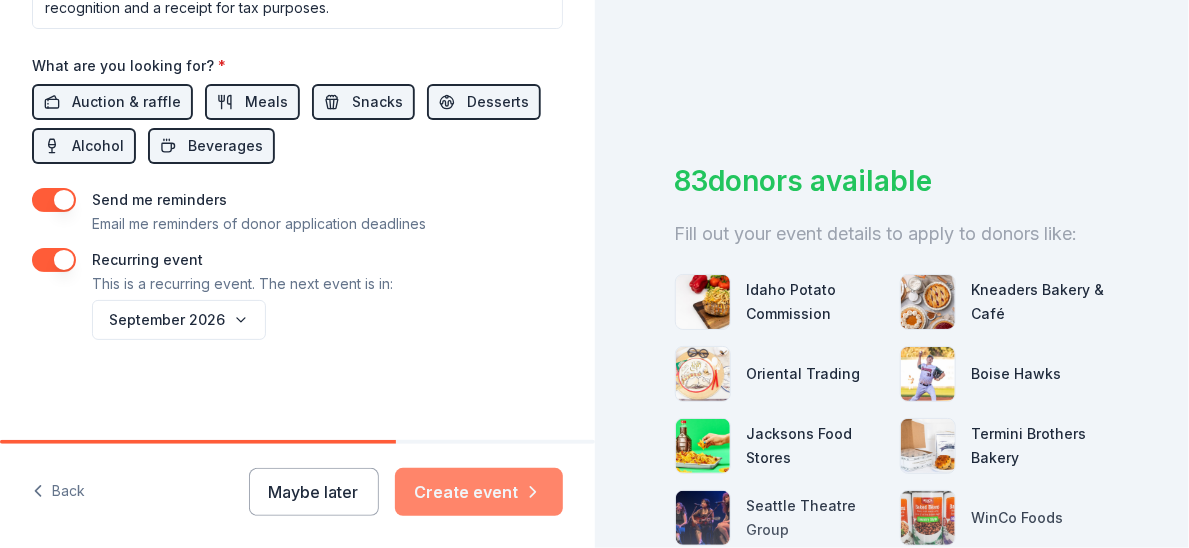 click on "Create event" at bounding box center [479, 492] 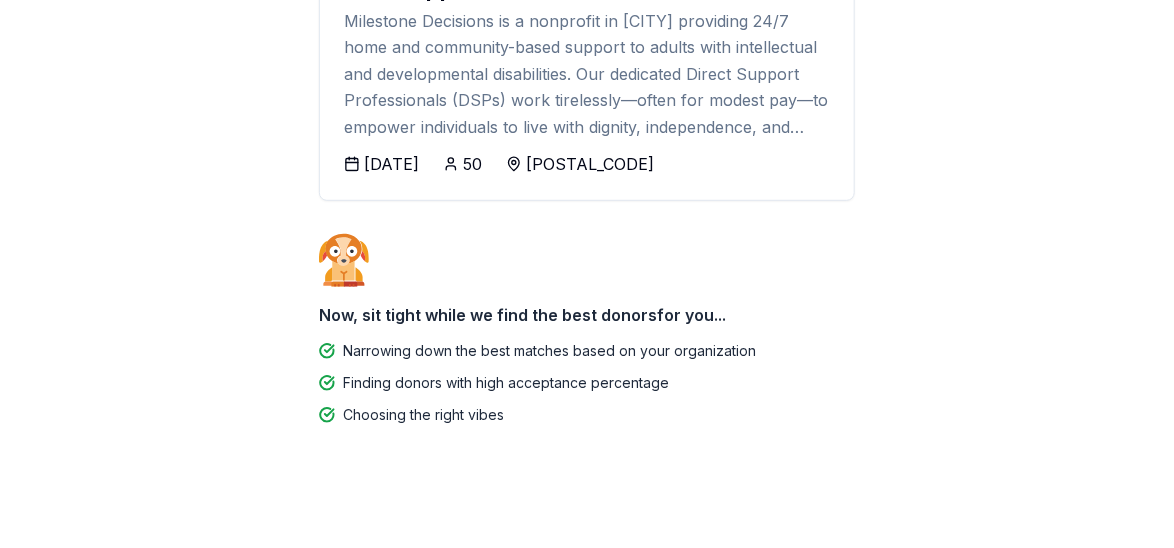 scroll, scrollTop: 312, scrollLeft: 0, axis: vertical 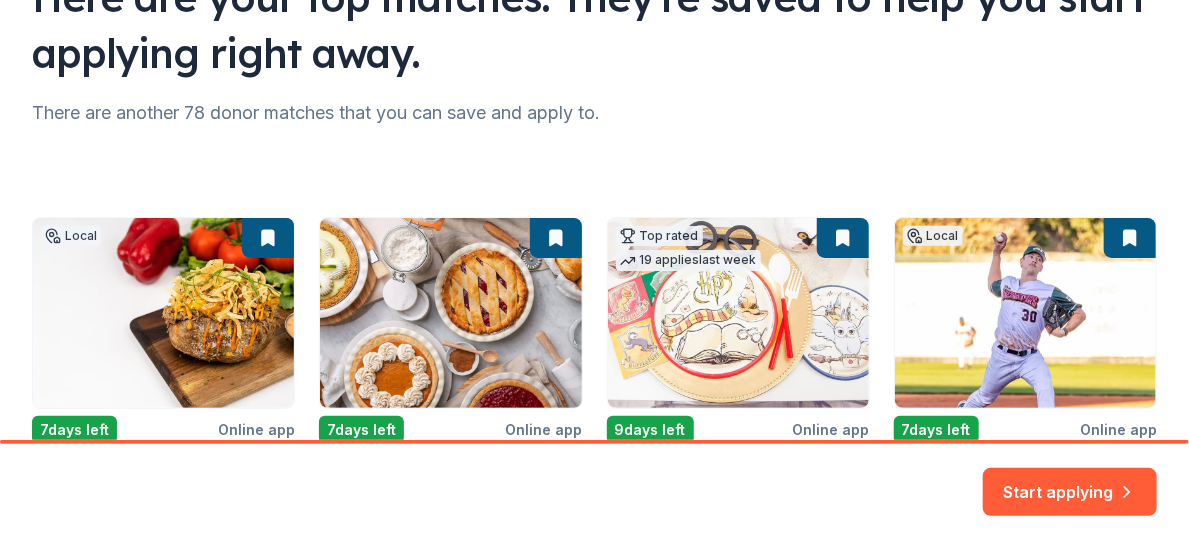 click on "There are another 78 donor matches that you can save and apply to." at bounding box center (594, 113) 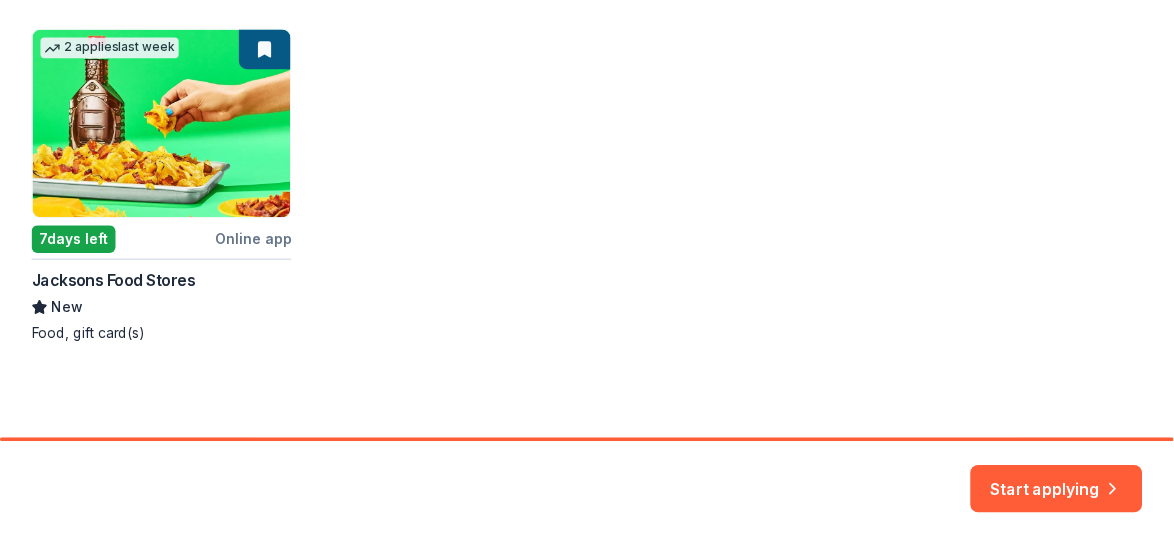 scroll, scrollTop: 865, scrollLeft: 0, axis: vertical 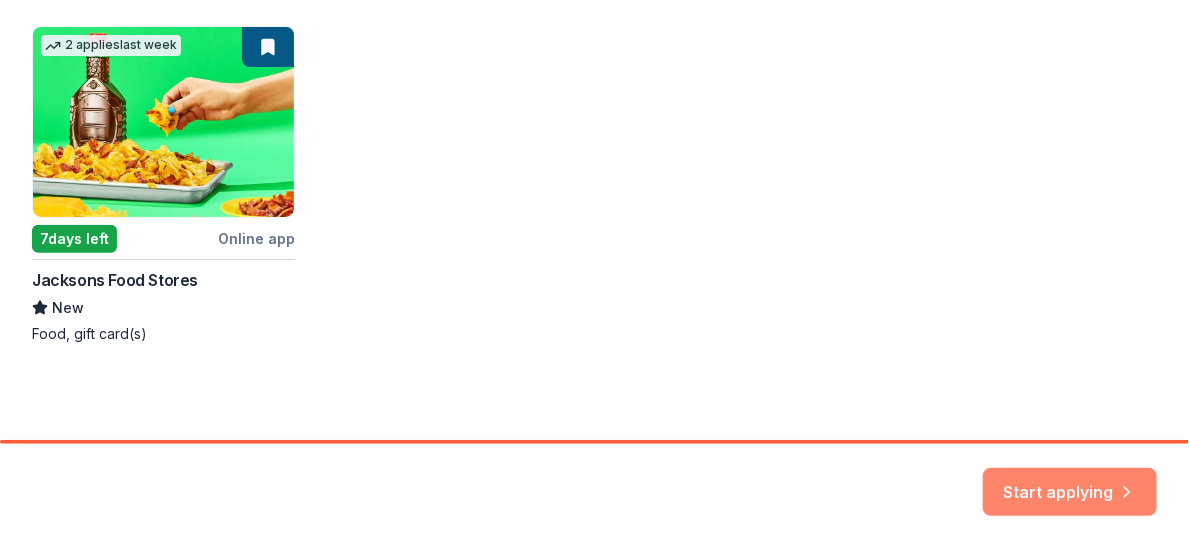 click on "Start applying" at bounding box center (1070, 485) 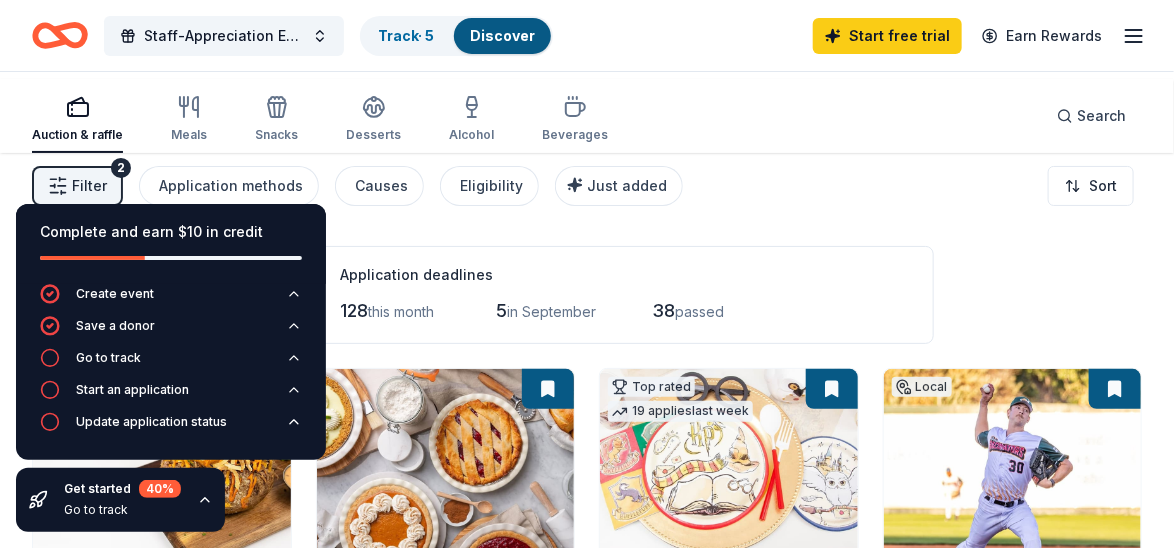 click on "133 results  in  [CITY], [STATE] Application deadlines 128  this month 5  in September 38  passed" at bounding box center [587, 295] 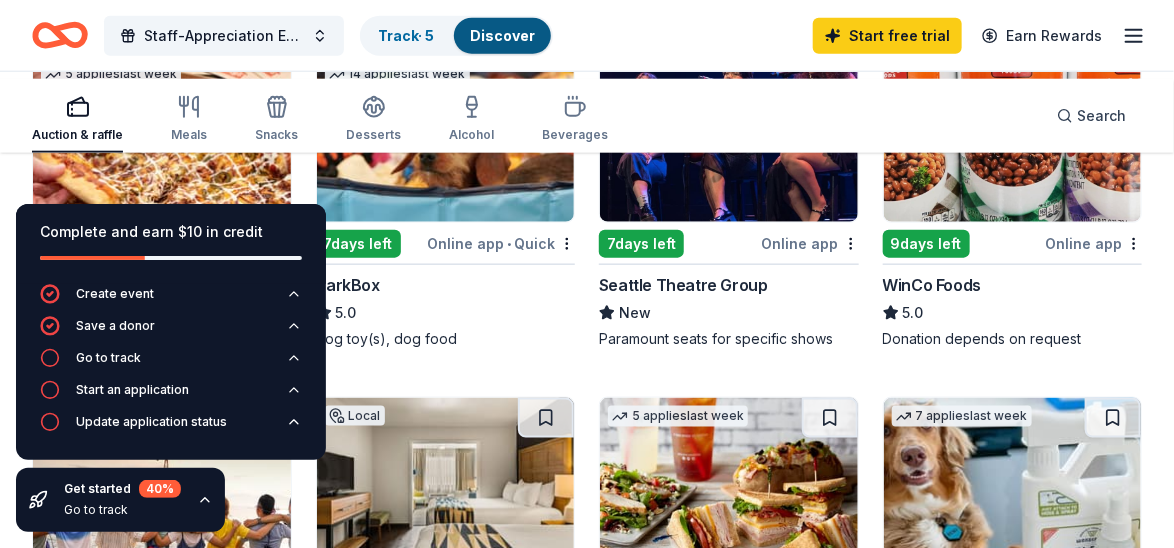 scroll, scrollTop: 691, scrollLeft: 0, axis: vertical 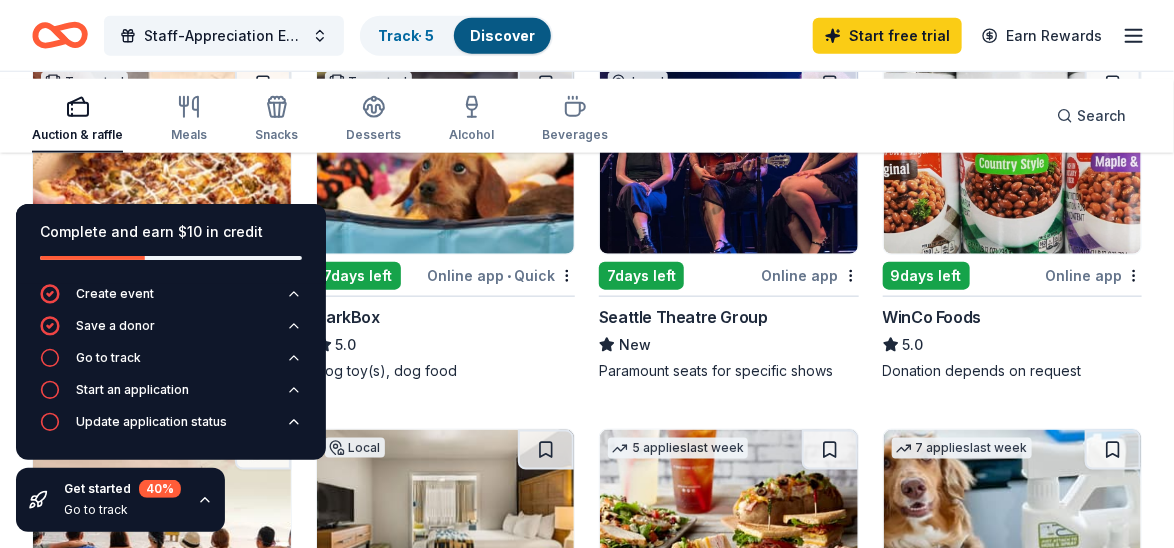 click at bounding box center [1013, 159] 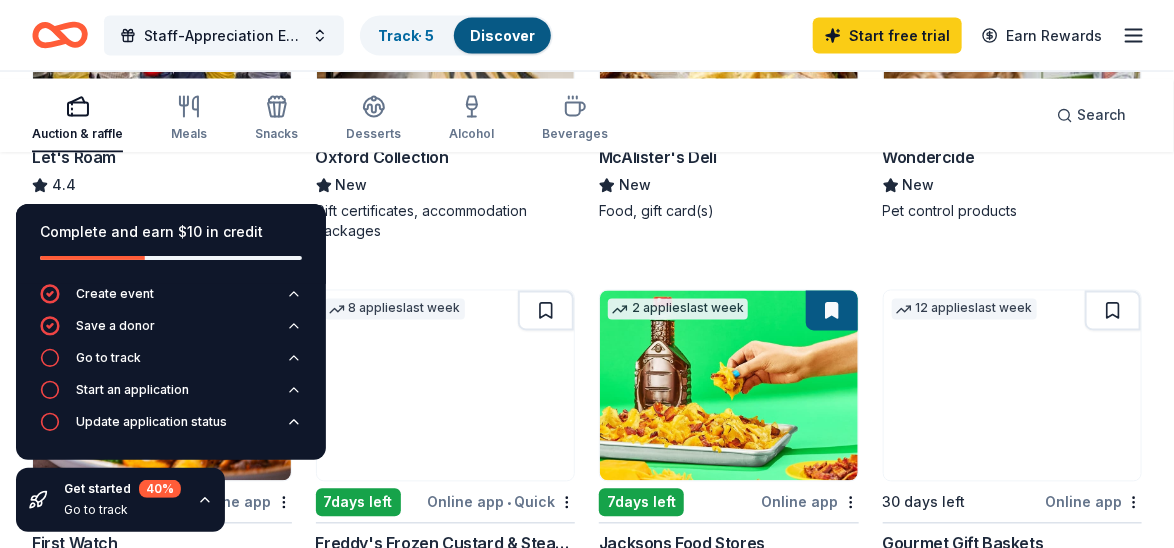 scroll, scrollTop: 1228, scrollLeft: 0, axis: vertical 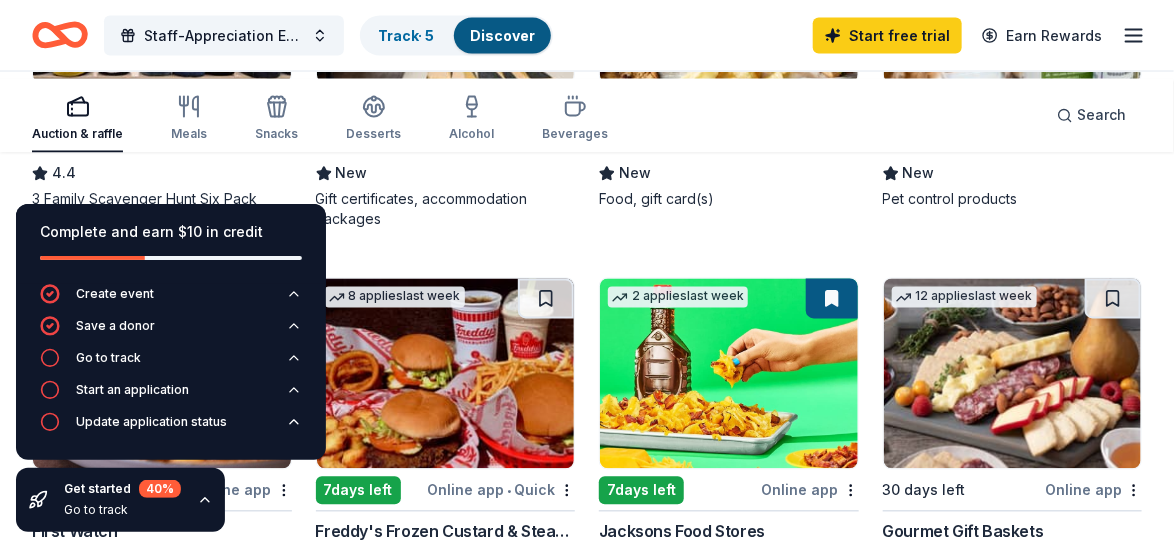 click 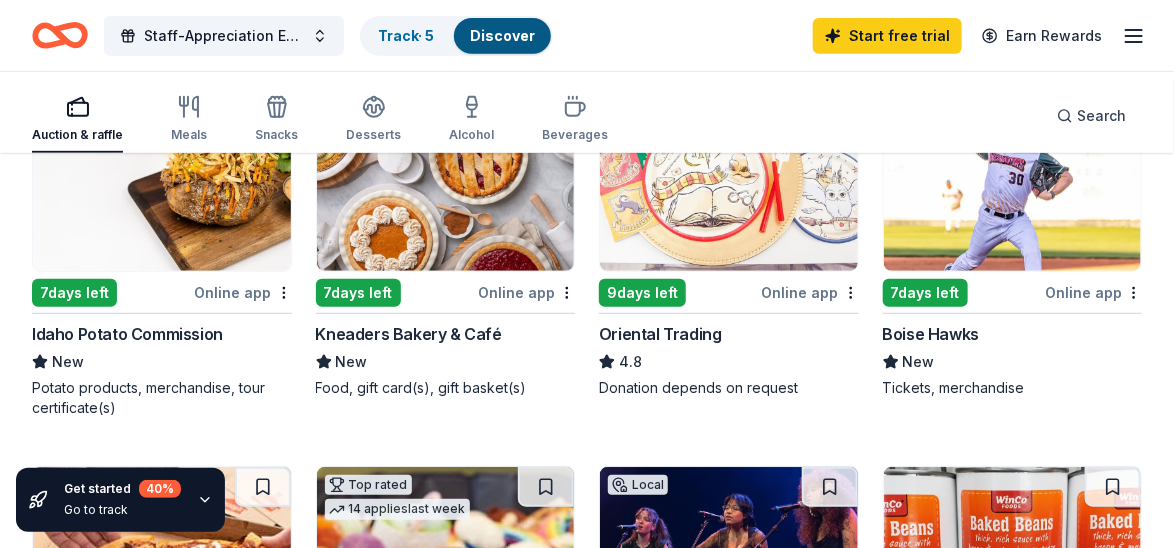 scroll, scrollTop: 284, scrollLeft: 0, axis: vertical 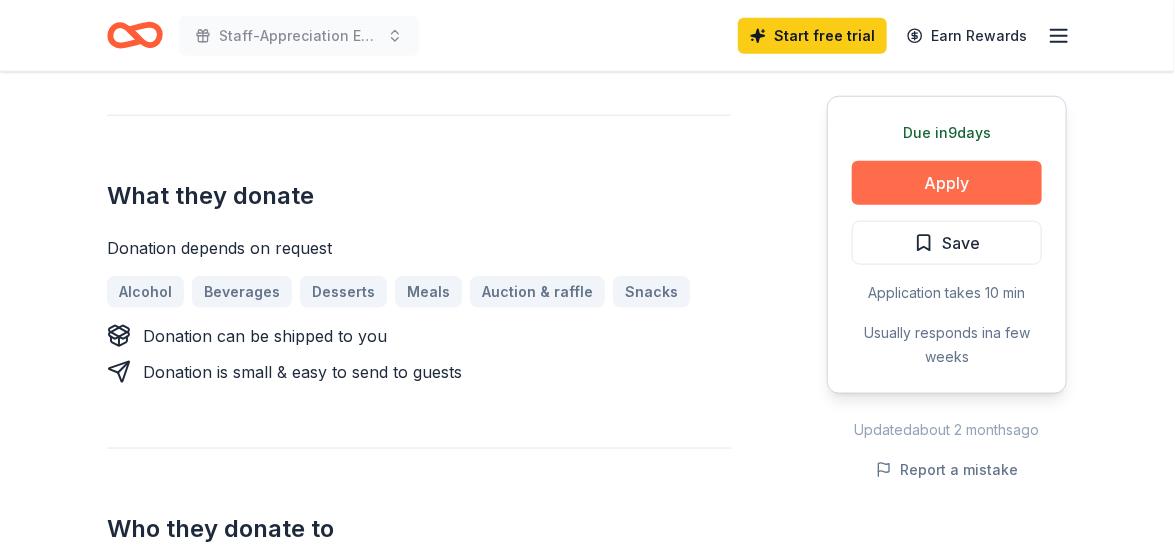 click on "Apply" at bounding box center [947, 183] 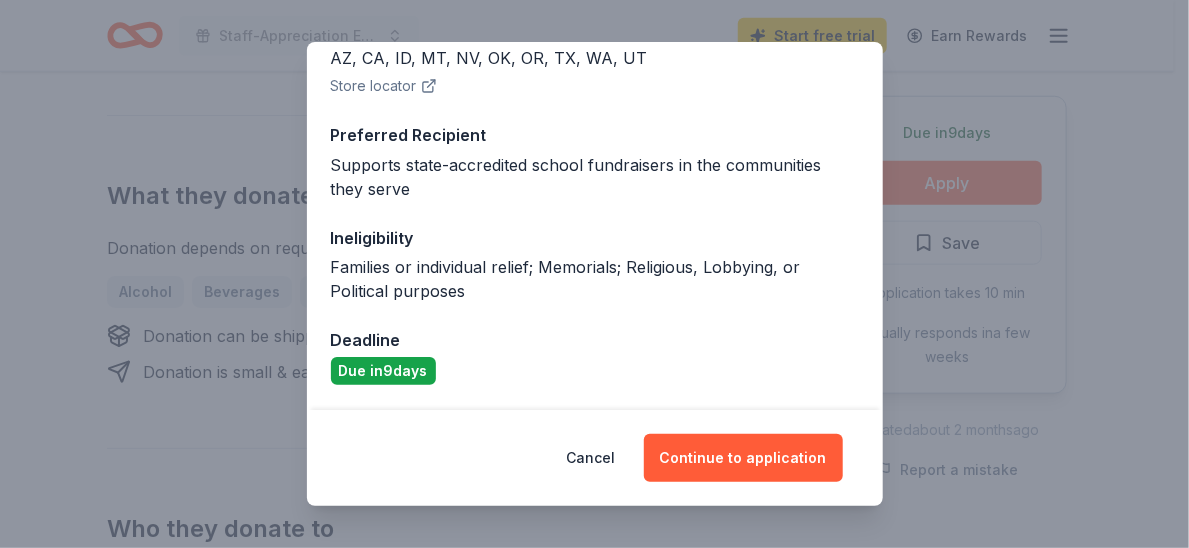 scroll, scrollTop: 454, scrollLeft: 0, axis: vertical 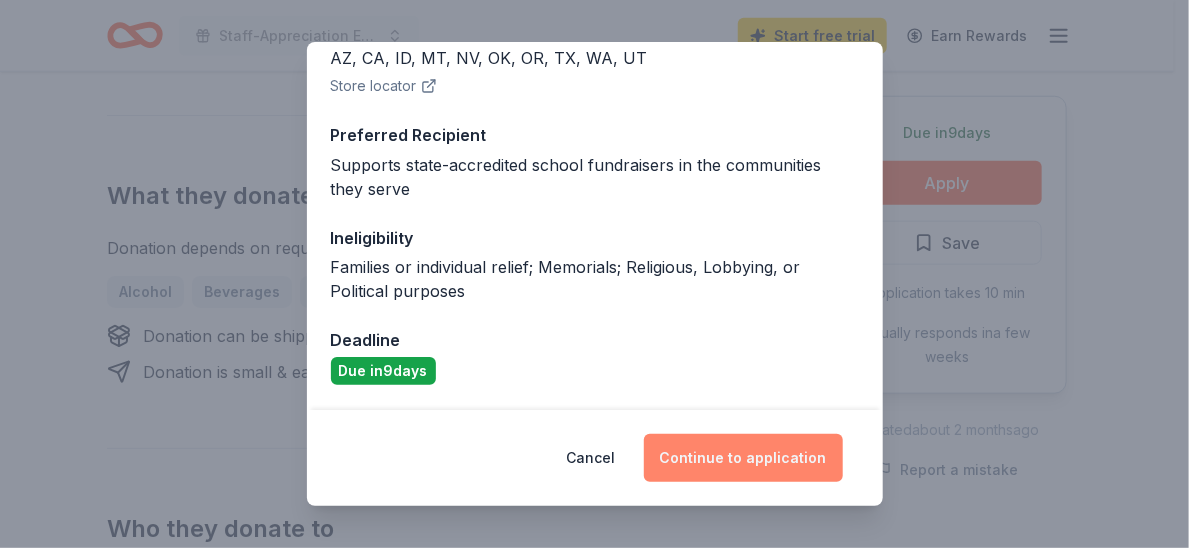 click on "Continue to application" at bounding box center (743, 458) 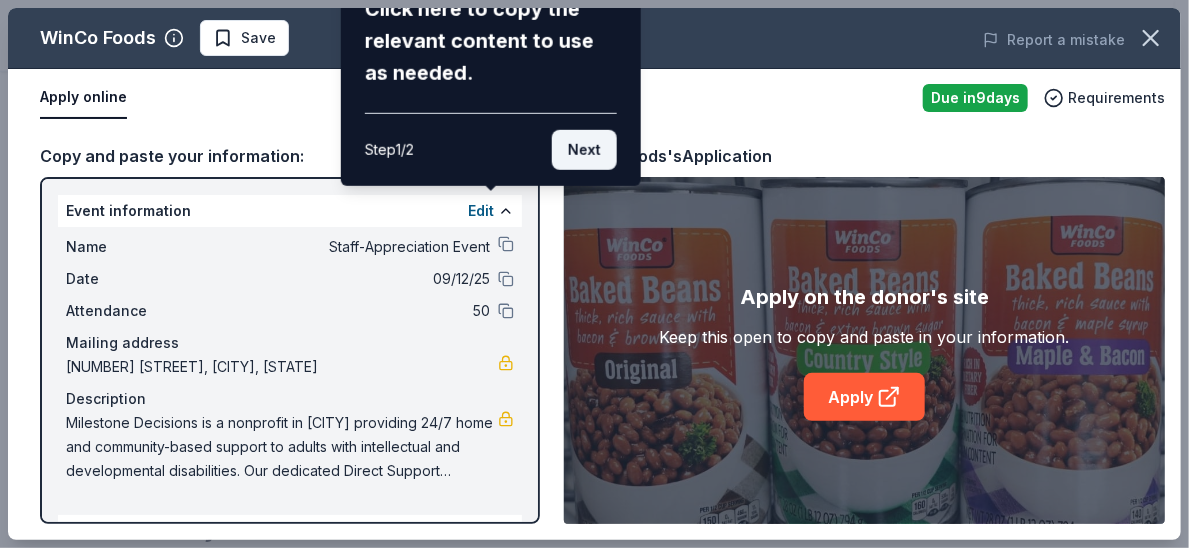 click on "Next" at bounding box center [584, 150] 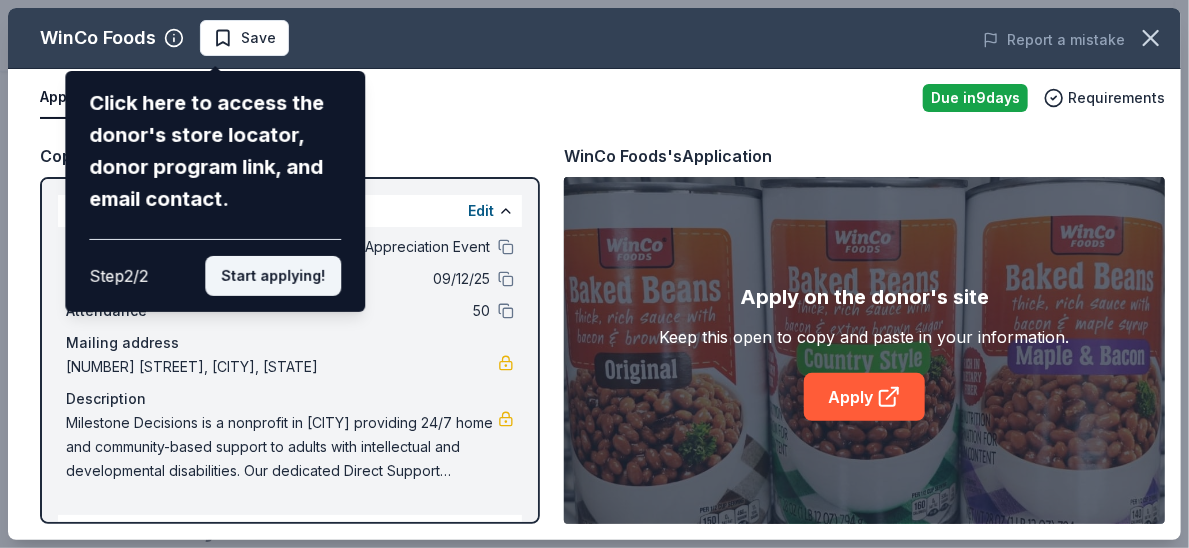 click on "Start applying!" at bounding box center [273, 276] 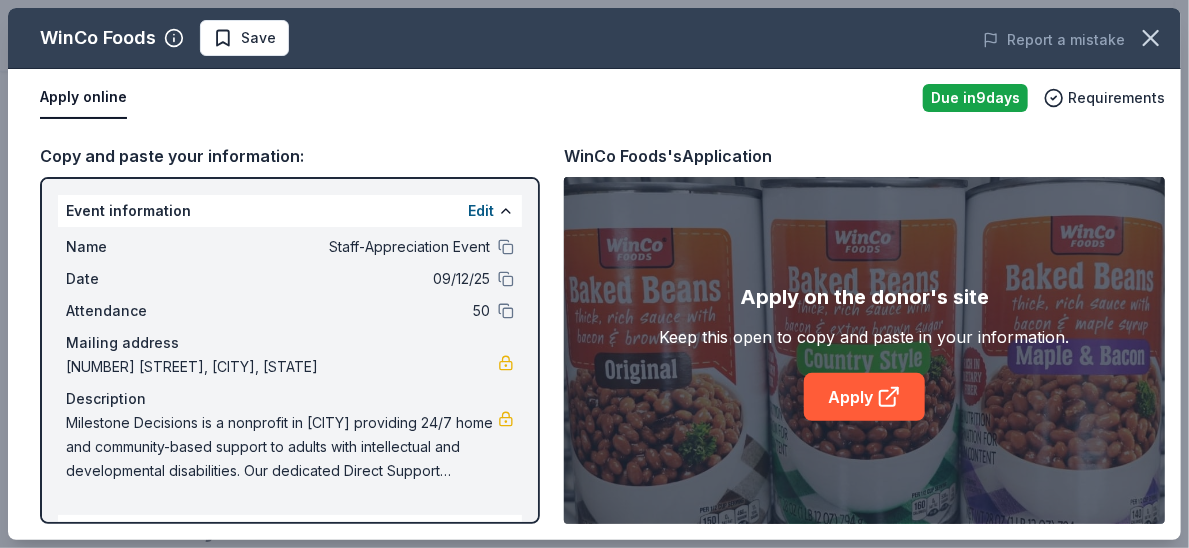 click on "WinCo Foods Save Report a mistake Apply online Due in  9  days Requirements Copy and paste your information: Event information Edit Name Staff-Appreciation Event Date [DATE] Attendance 50 Mailing address [NUMBER] [STREET], [CITY], [STATE] Description Organization information Edit Name Milestone Decisions Inc Website [WEBSITE] EIN [EIN] Mission statement Milestone Decisions Inc is a nonprofit organization focused on mental health and crisis intervention. It is based in [CITY], [STATE]. It received its nonprofit status in 1993. WinCo Foods's  Application Apply on the donor's site Keep this open to copy and paste in your information. Apply" at bounding box center (594, 274) 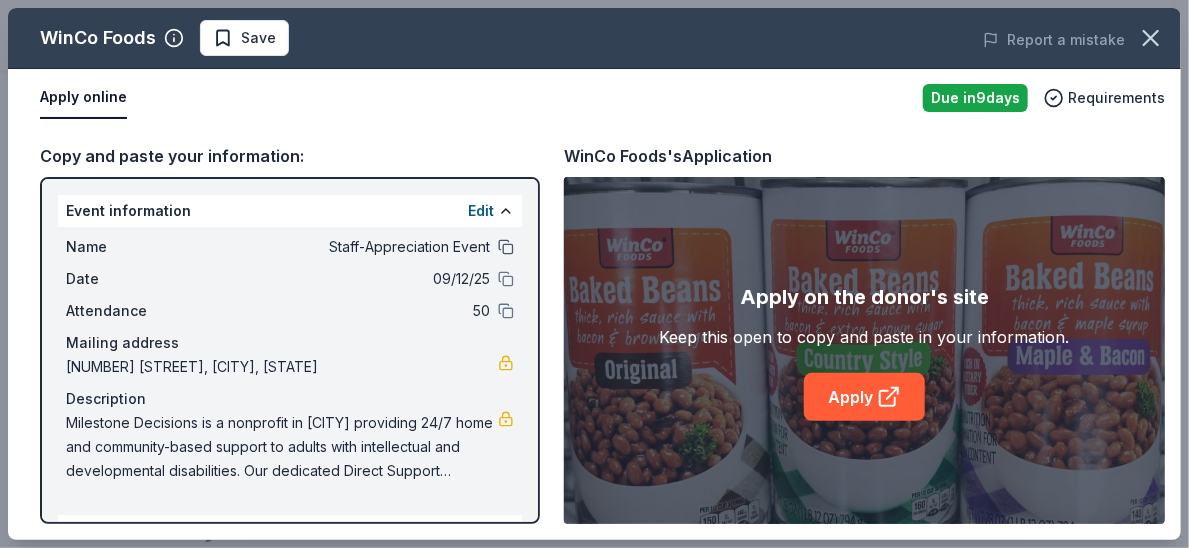 click at bounding box center (506, 247) 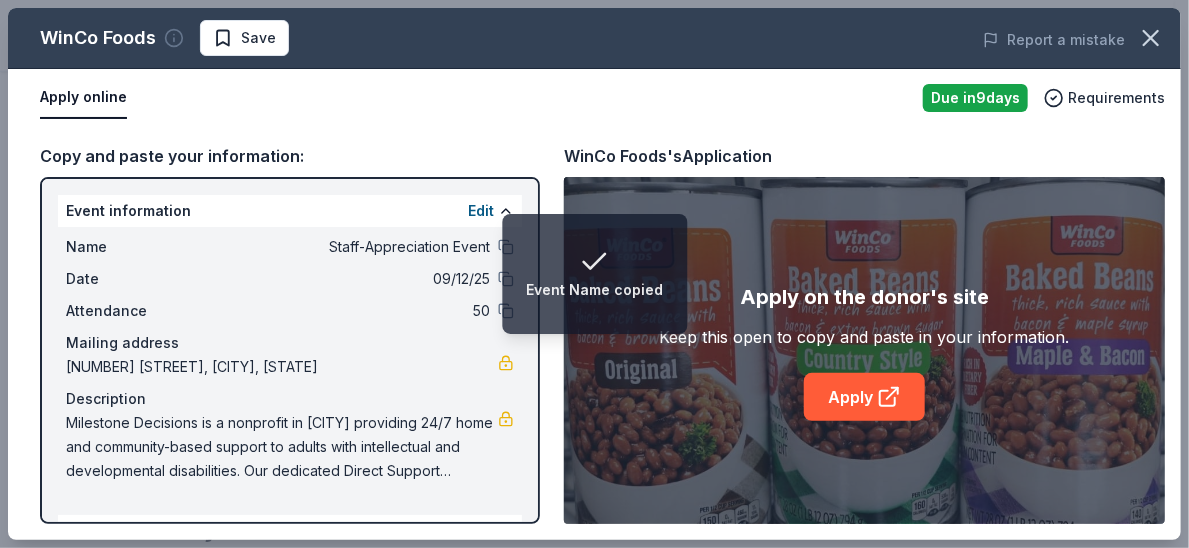 click 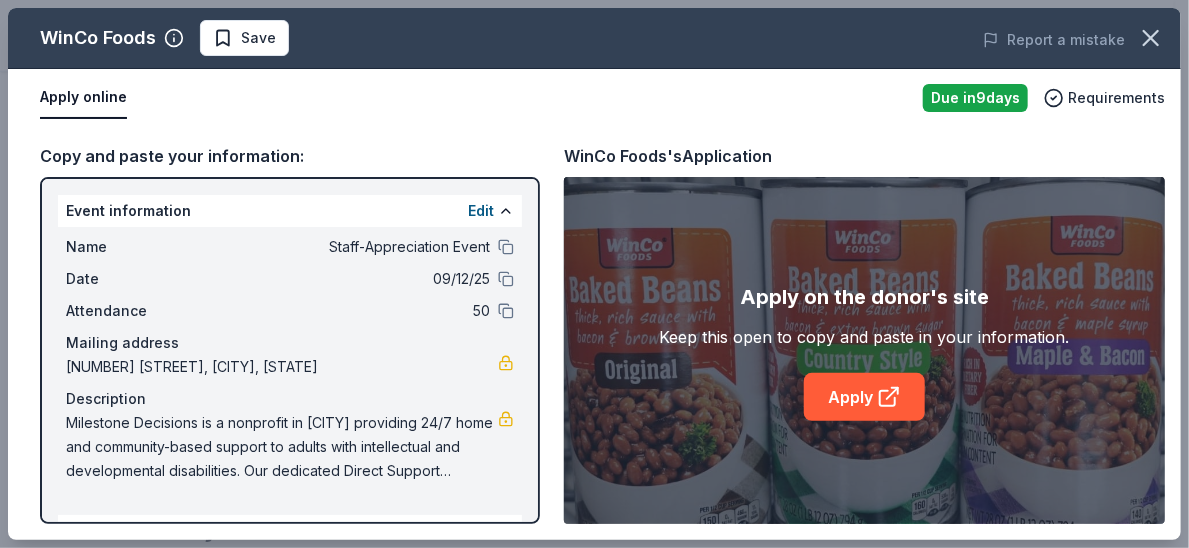 click 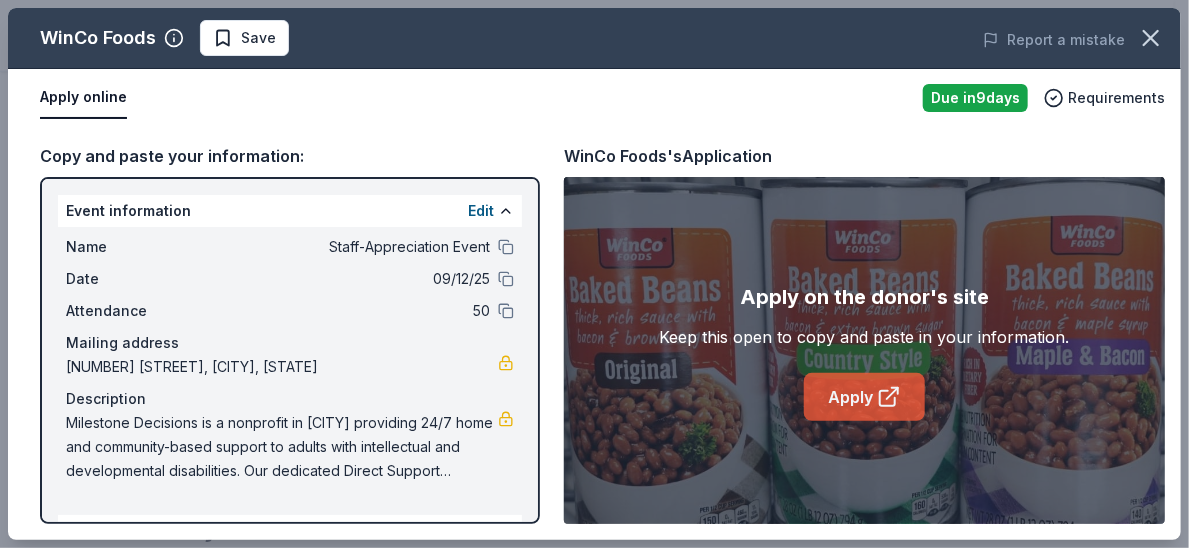 click on "Apply" at bounding box center (864, 397) 